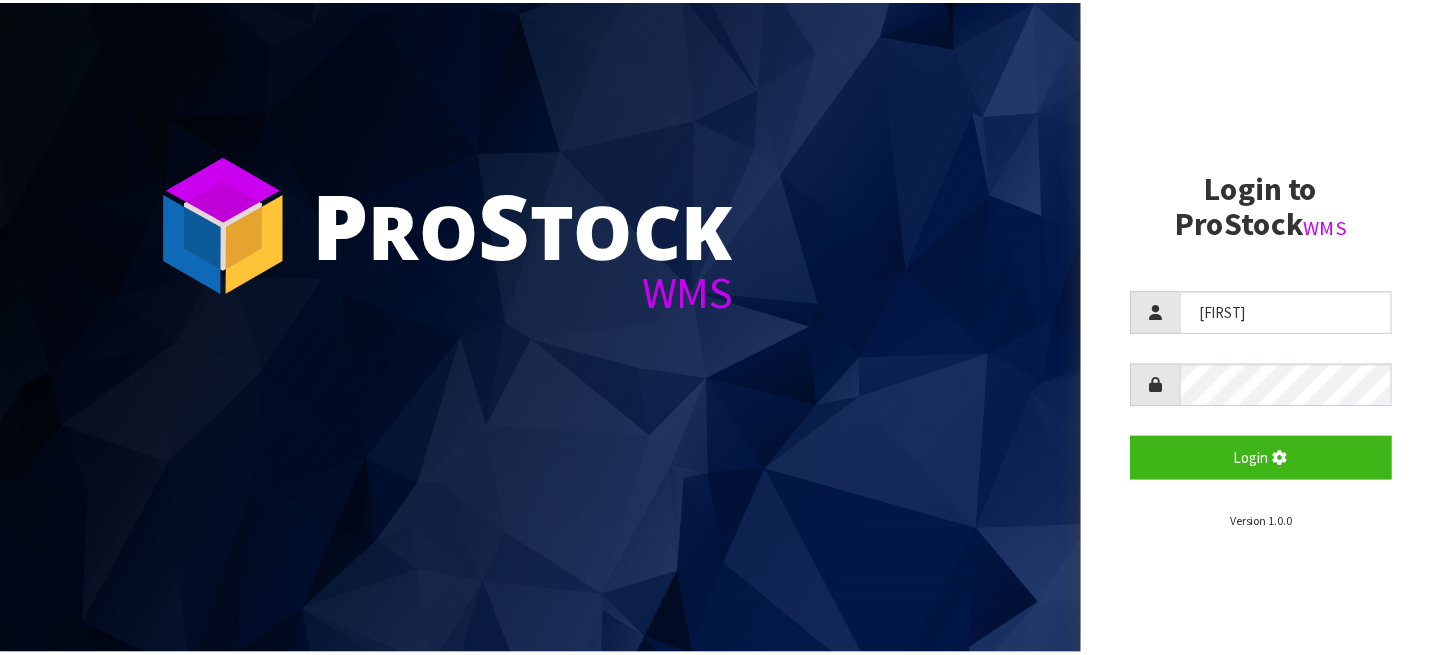scroll, scrollTop: 0, scrollLeft: 0, axis: both 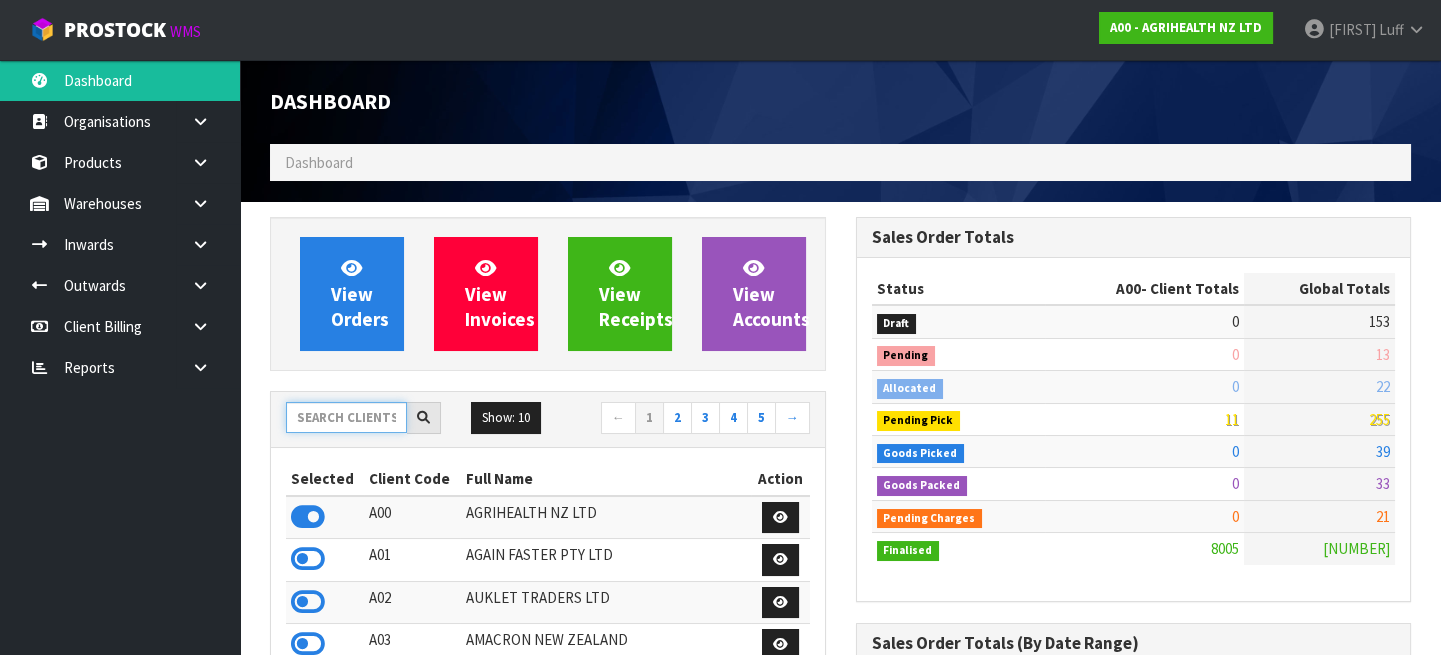 click at bounding box center (346, 417) 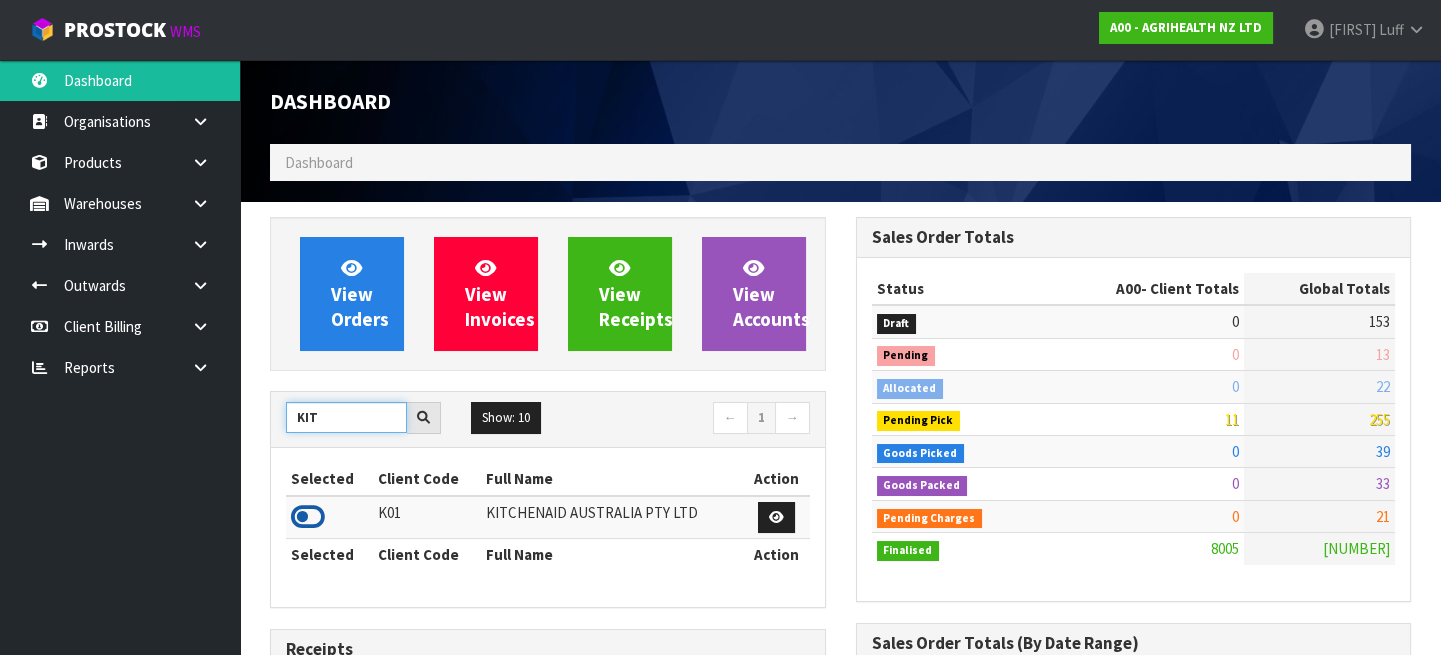 type on "KIT" 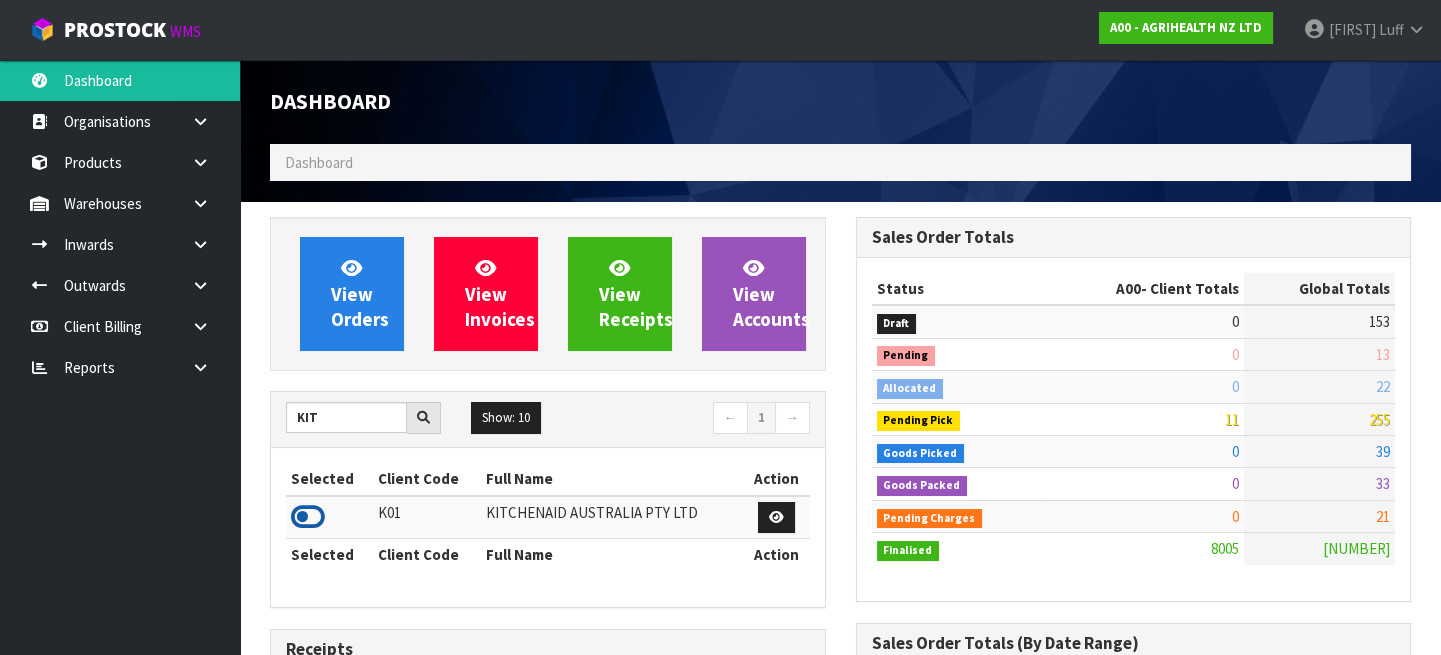 click at bounding box center (308, 517) 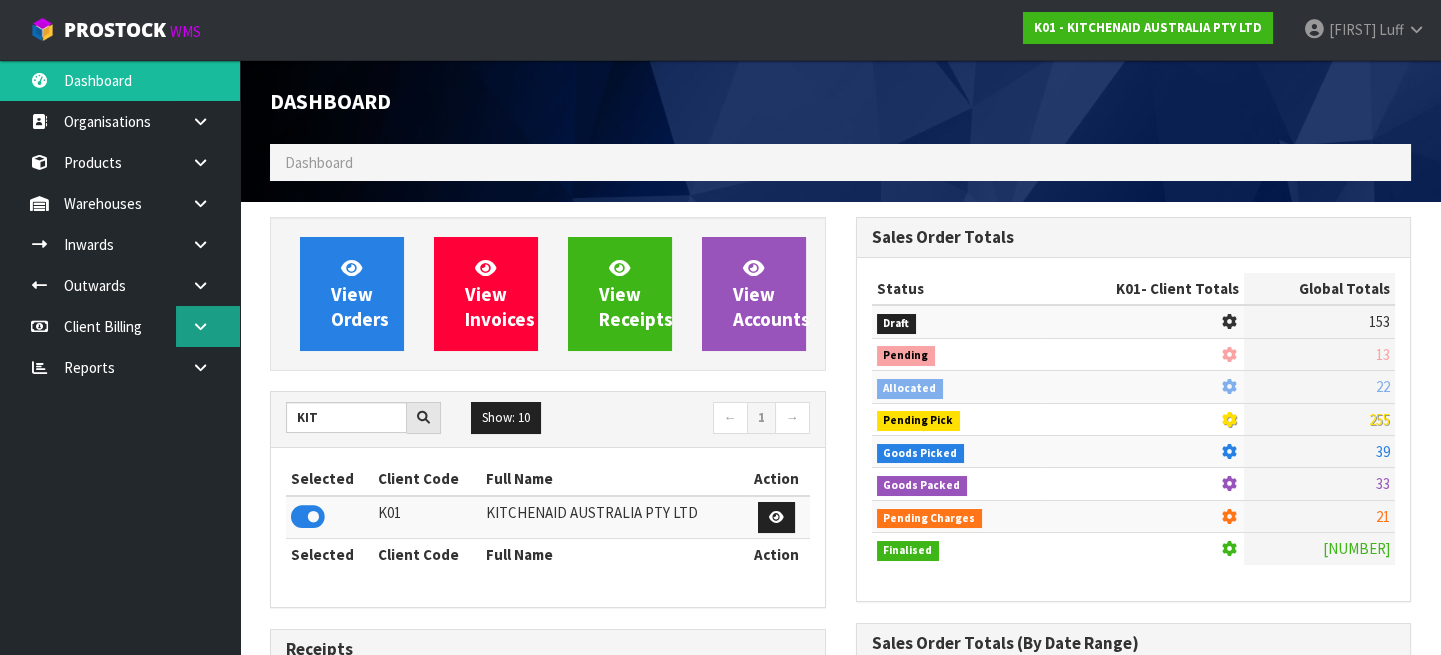 scroll, scrollTop: 1245, scrollLeft: 585, axis: both 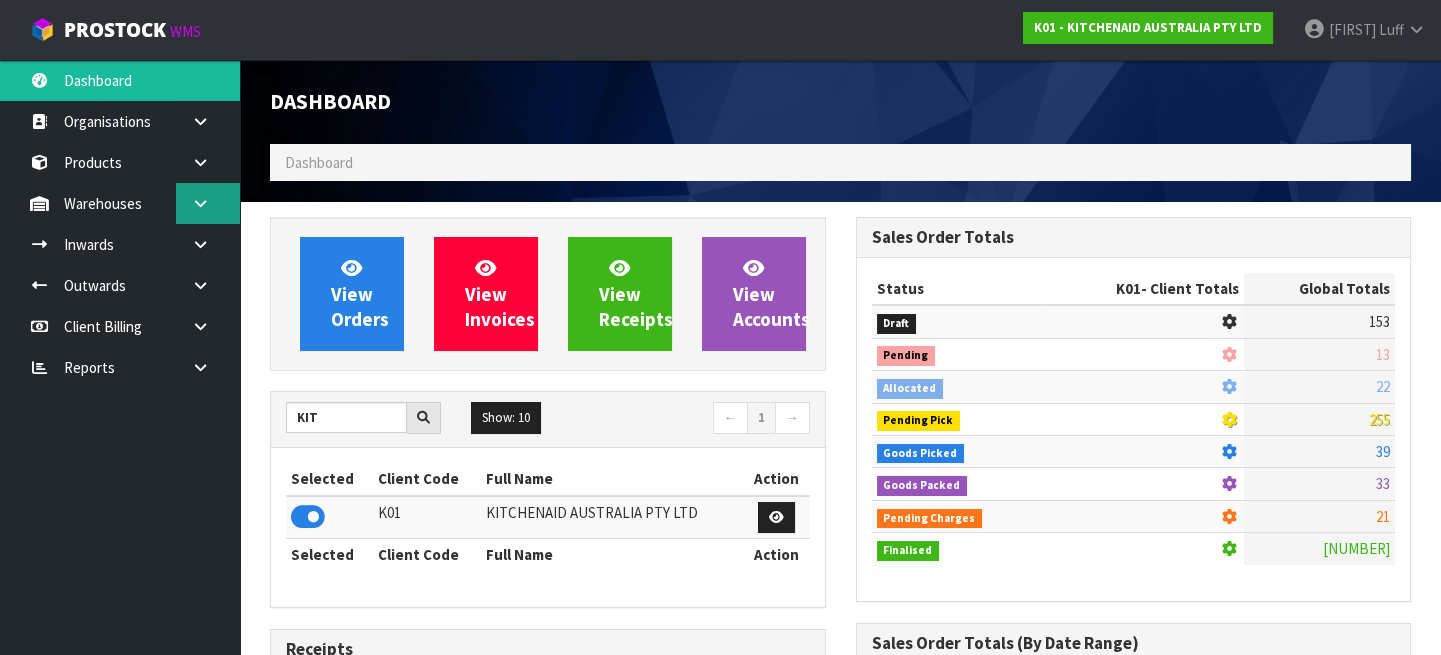 click at bounding box center (208, 203) 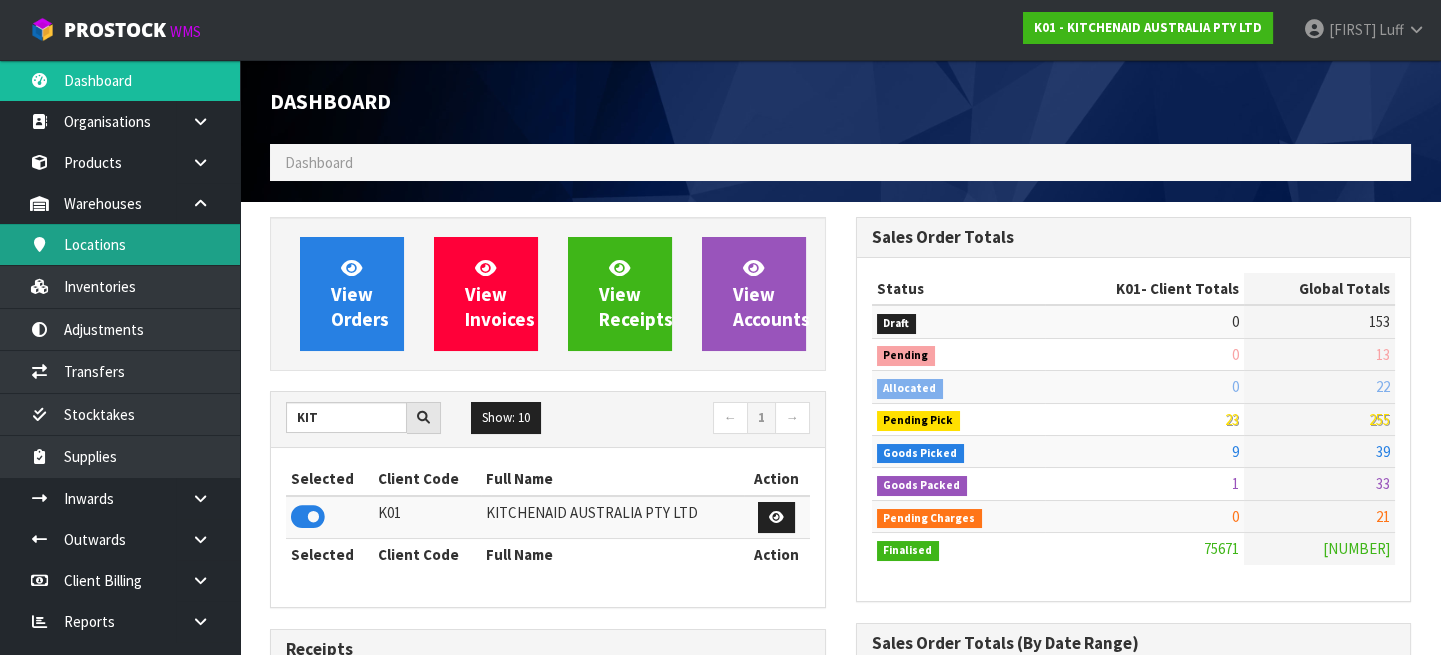 scroll, scrollTop: 998423, scrollLeft: 999414, axis: both 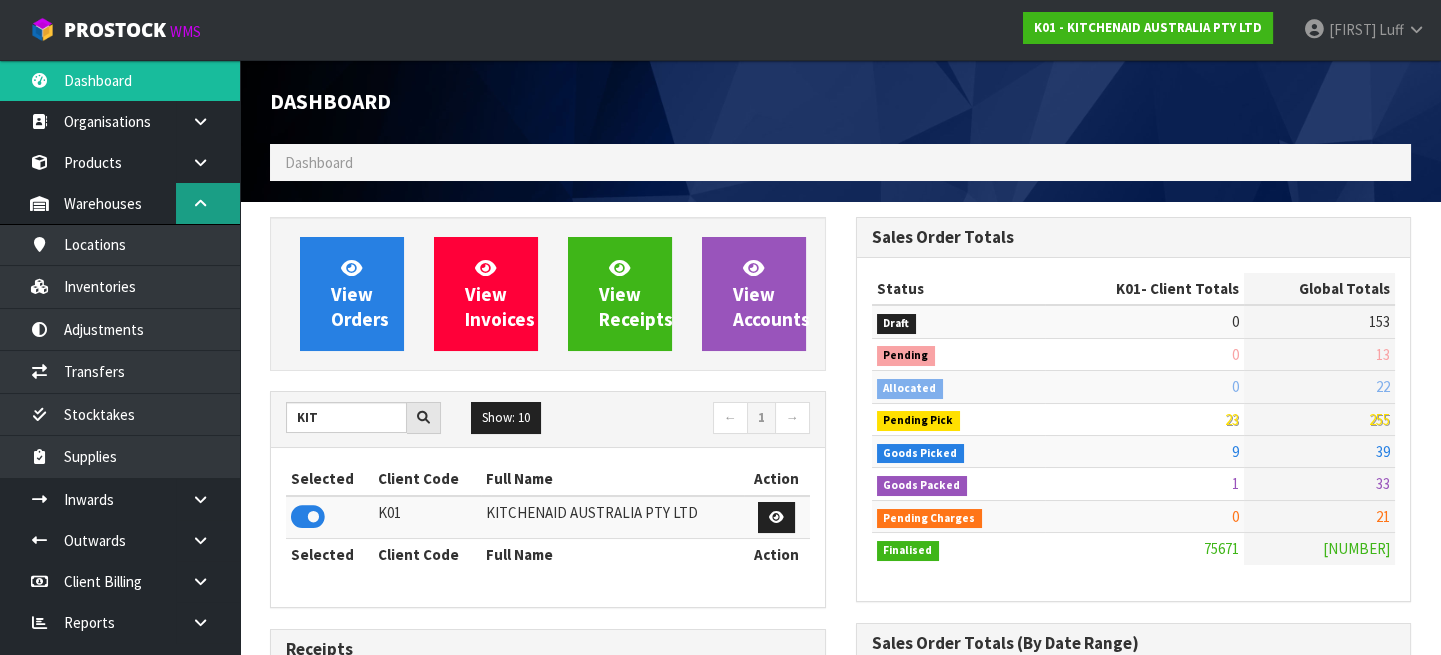 click at bounding box center (208, 203) 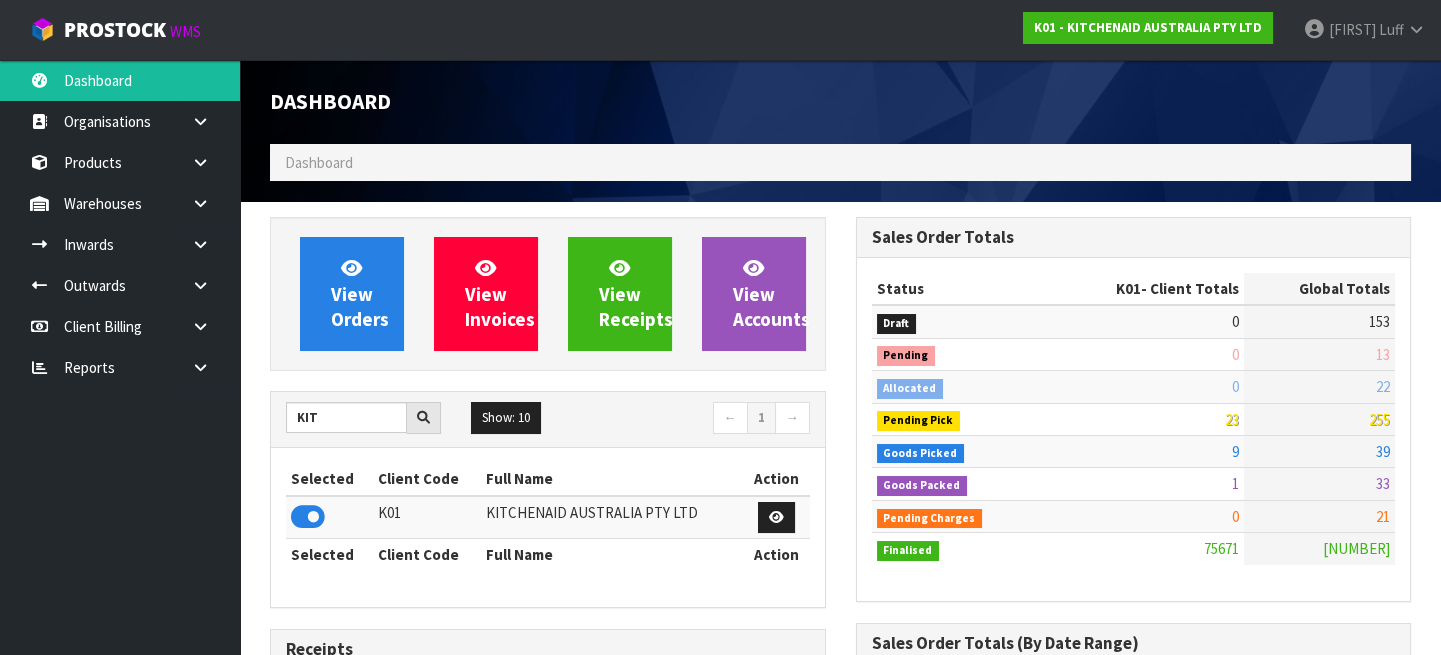 click at bounding box center (208, 244) 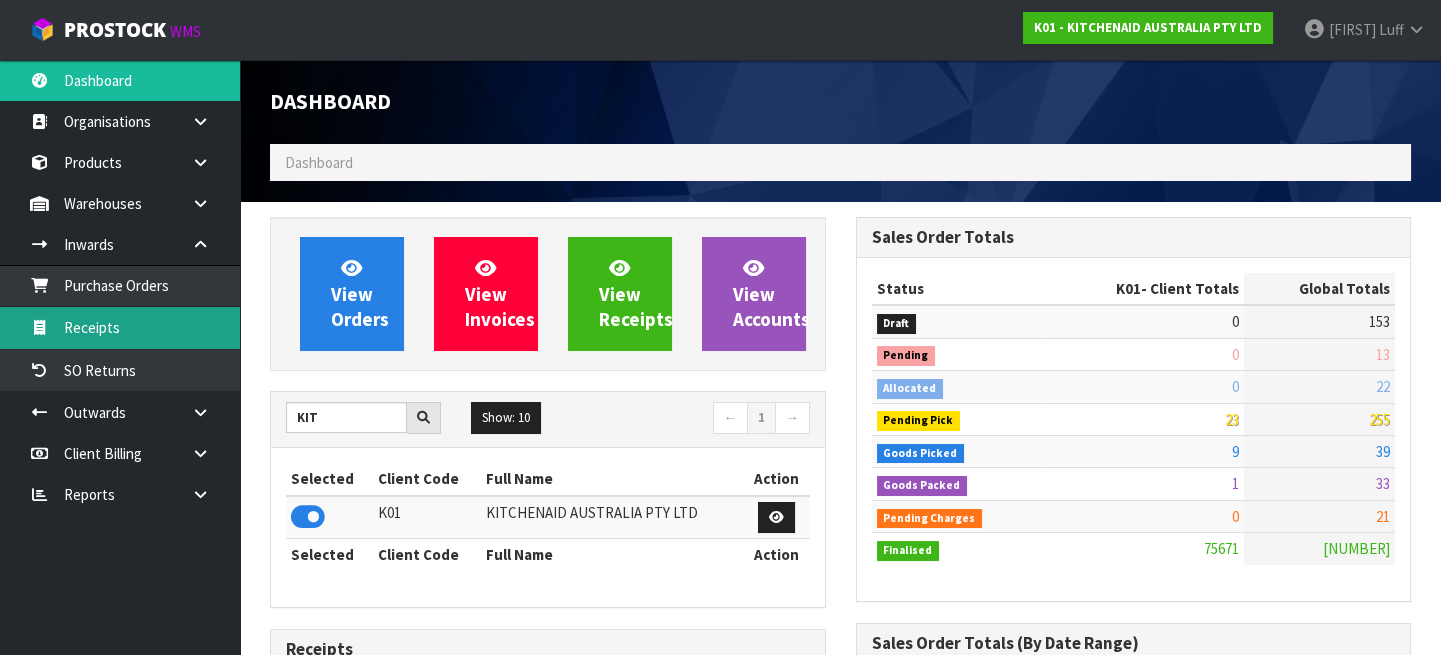 click on "Receipts" at bounding box center (120, 327) 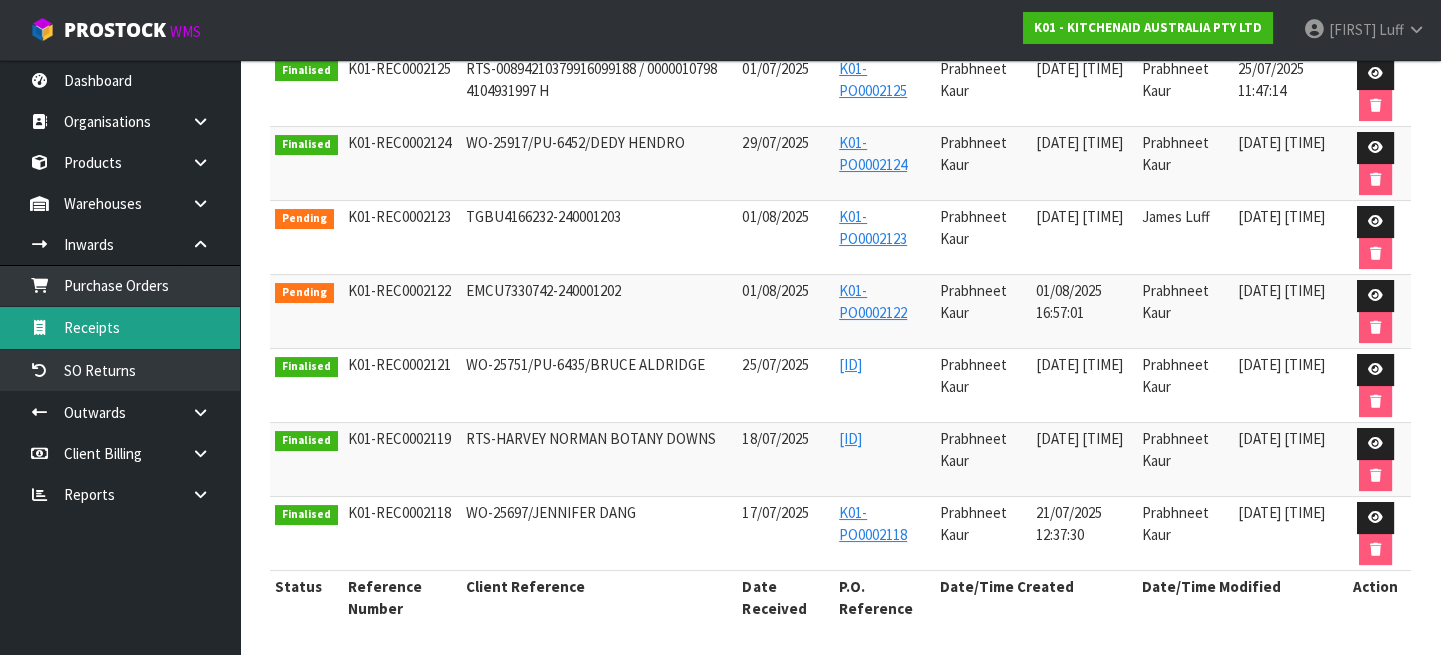 scroll, scrollTop: 475, scrollLeft: 0, axis: vertical 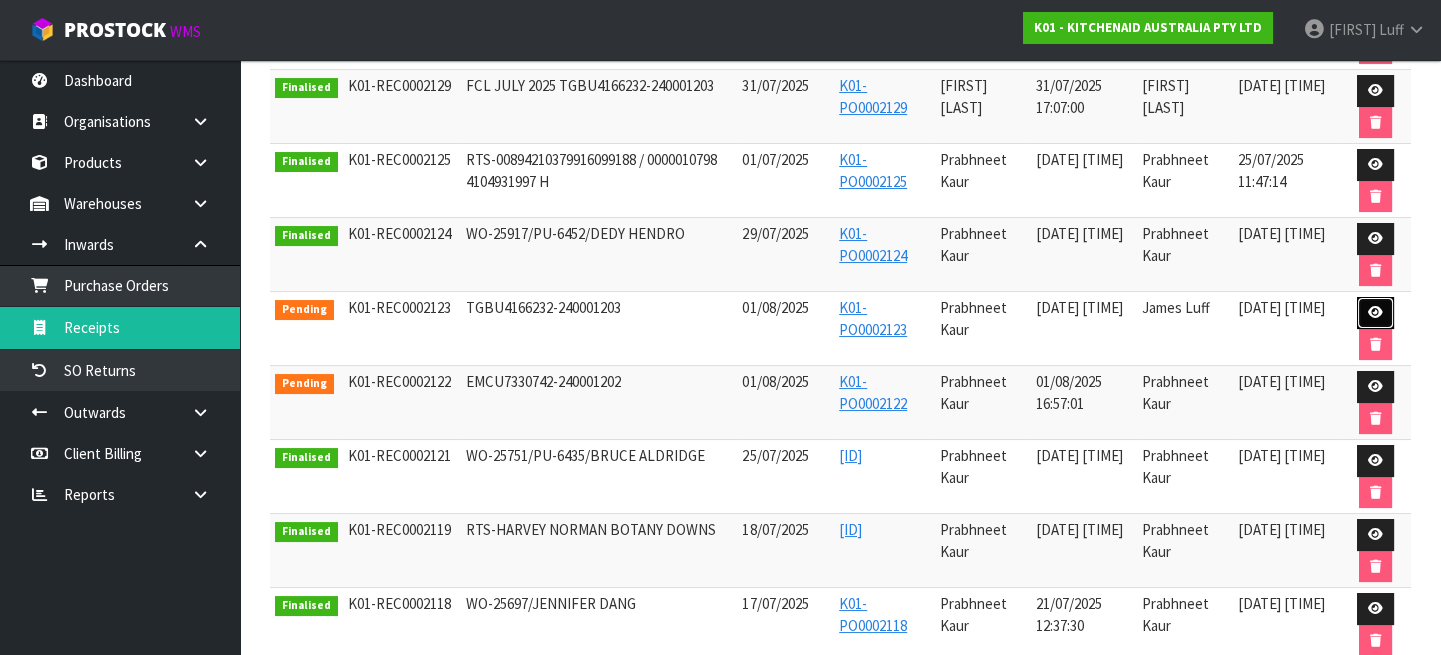 click at bounding box center (1375, 312) 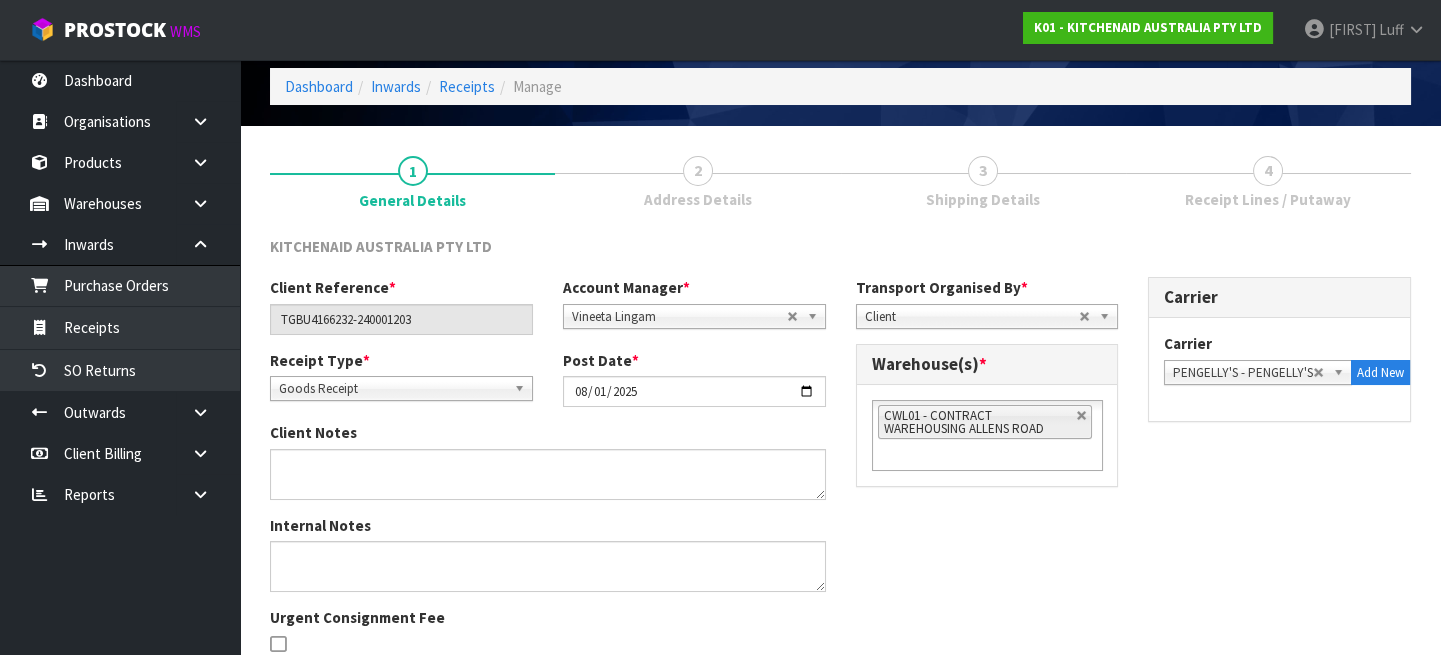 scroll, scrollTop: 240, scrollLeft: 0, axis: vertical 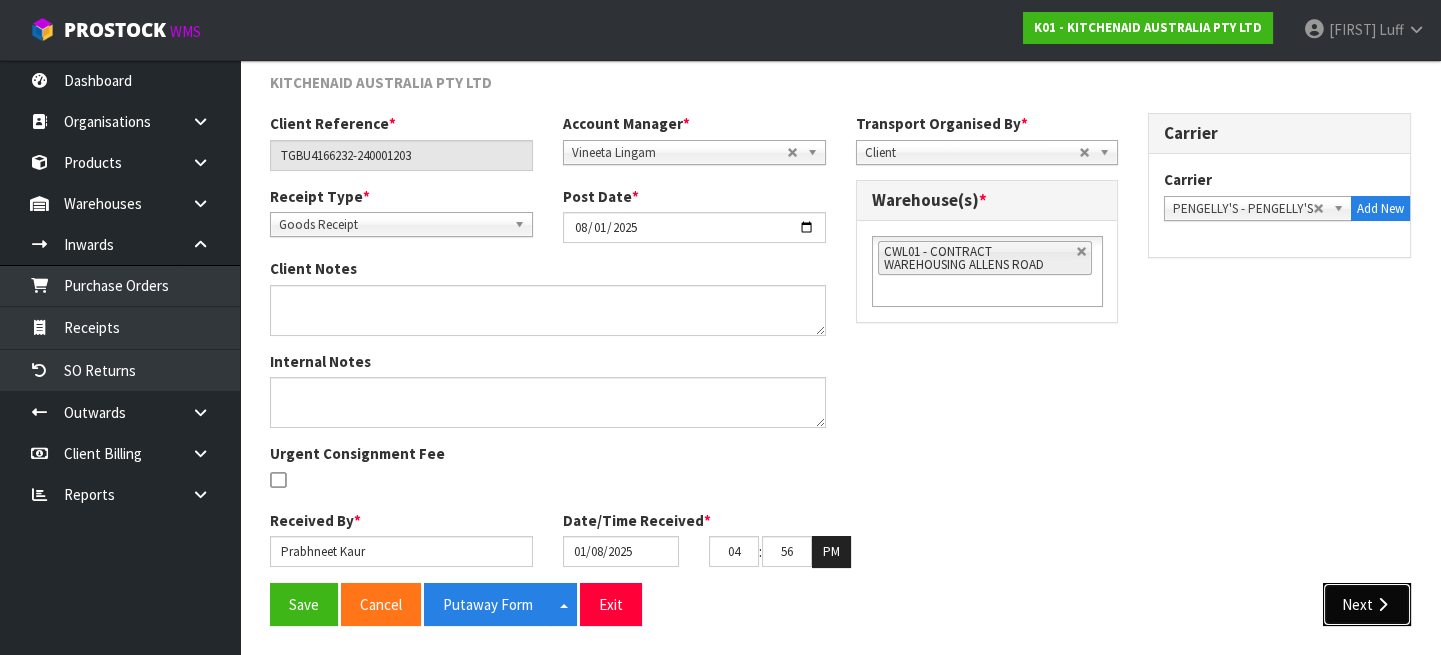 click on "Next" at bounding box center [1367, 604] 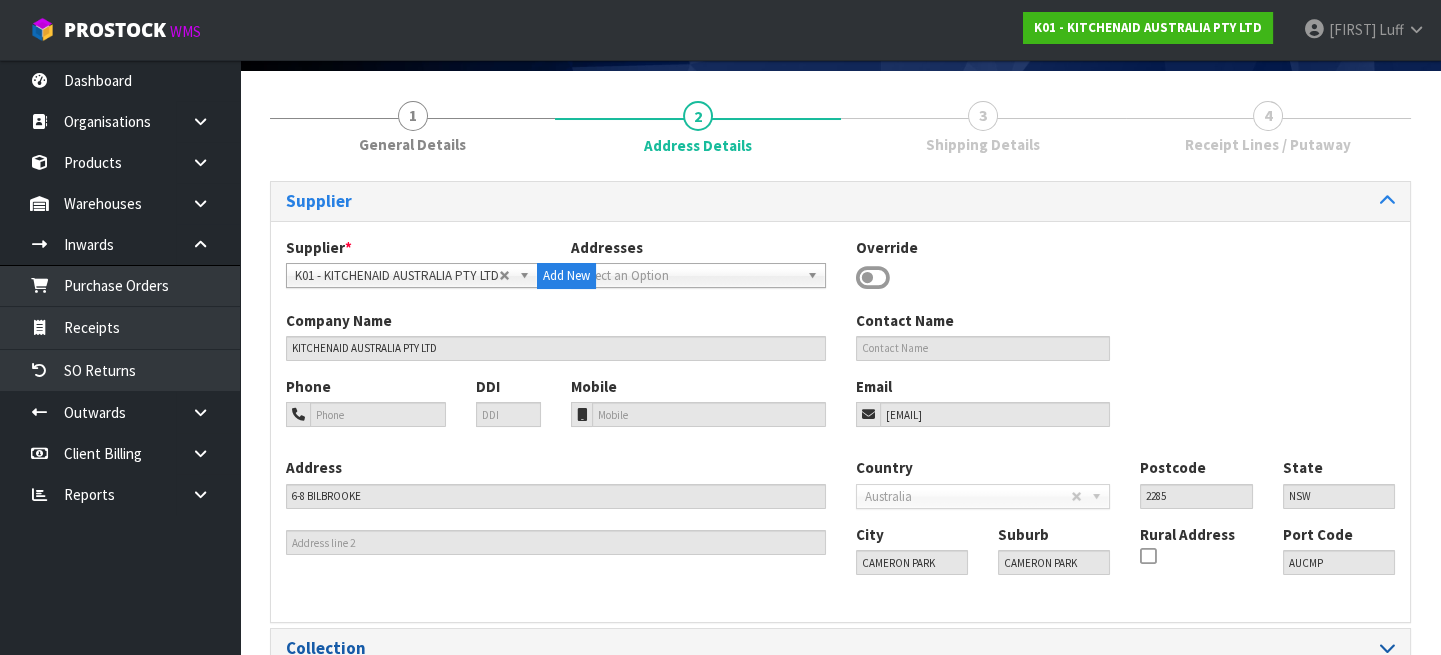scroll, scrollTop: 238, scrollLeft: 0, axis: vertical 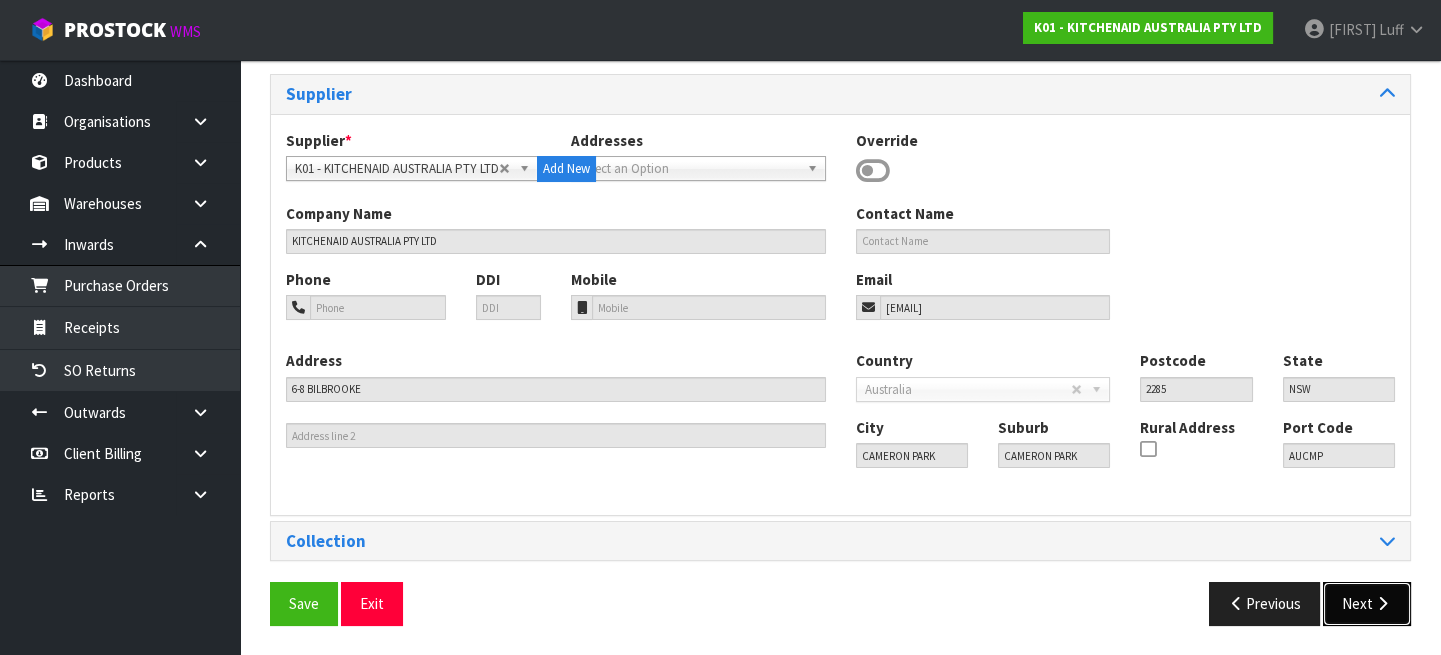 click on "Next" at bounding box center [1367, 603] 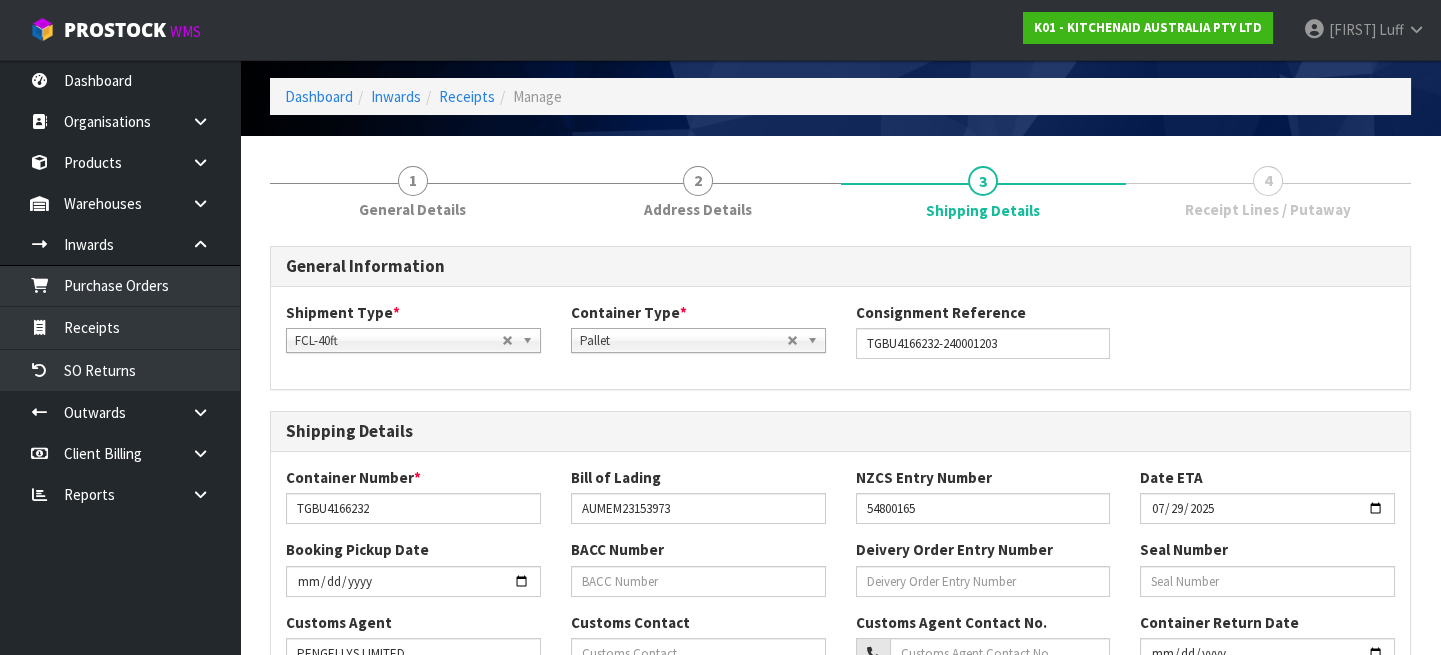 scroll, scrollTop: 744, scrollLeft: 0, axis: vertical 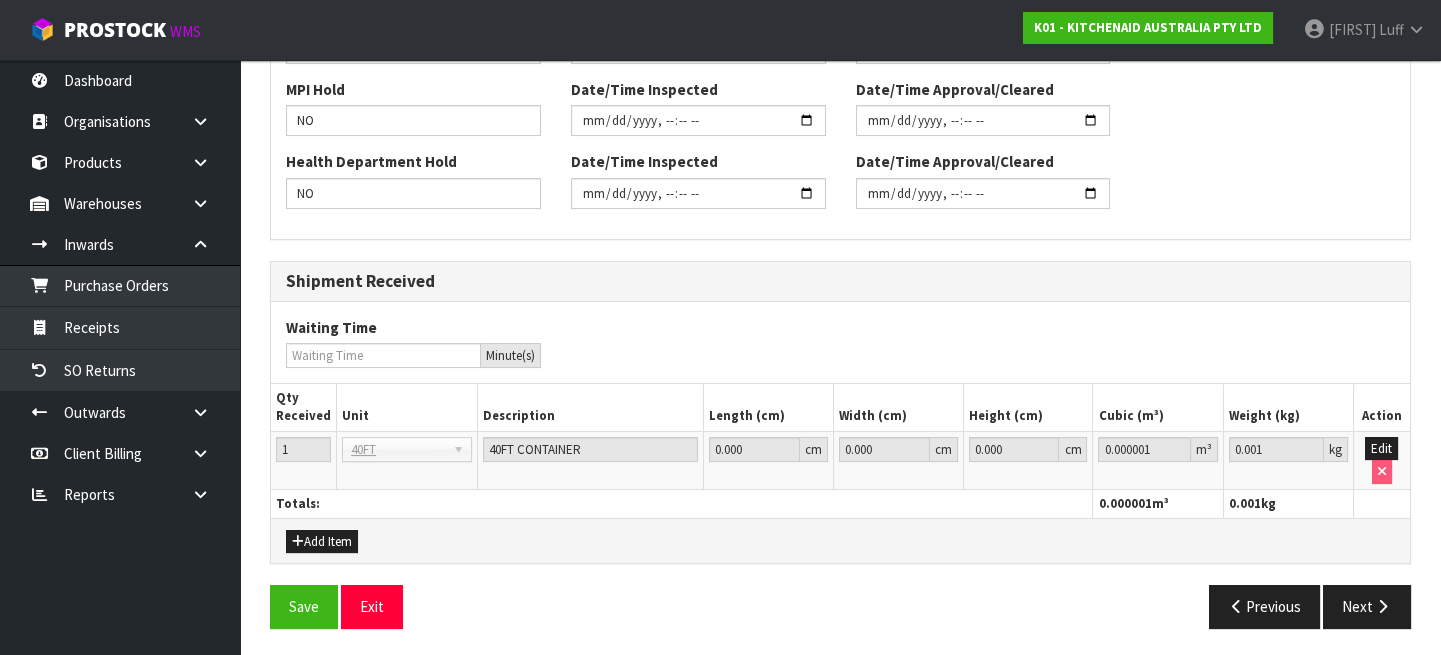 click on "[NUMBER] CTN
General Details
[NUMBER]
Address Details
[NUMBER]
Shipping Details
[NUMBER]
Receipt Lines / Putaway
General Information
Shipment Type  *
LCL National LCL International FCL-20ft FCL-40ft
FCL-40ft
Container Type  *
Loose Pallet
Pallet
Consignment Reference
[REFERENCE]
Shipping Details
Container Number  *
[CONTAINER_NUMBER]
Bill of Lading
[BILL_OF_LADING]
NZCS Entry Number
[NZCS_NUMBER]
Date ETA
[DATE]
Booking Pickup Date" at bounding box center [840, 58] 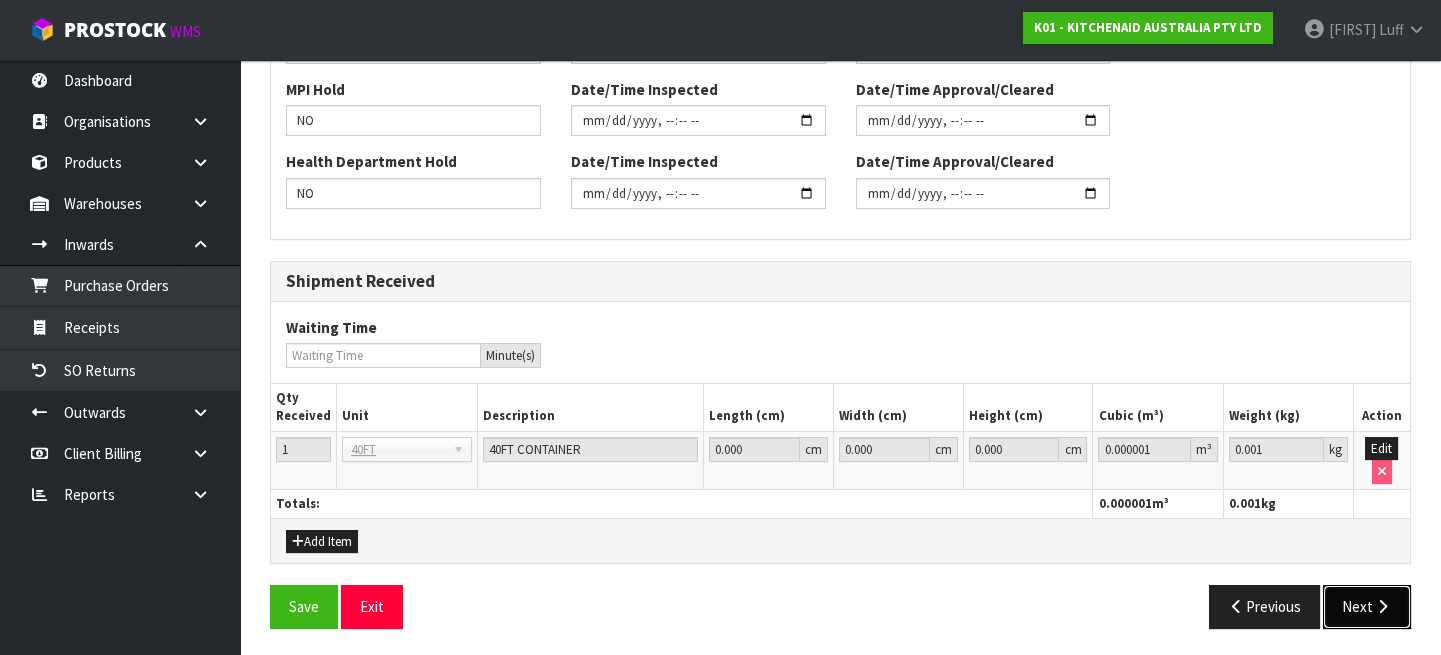 click on "Next" at bounding box center (1367, 606) 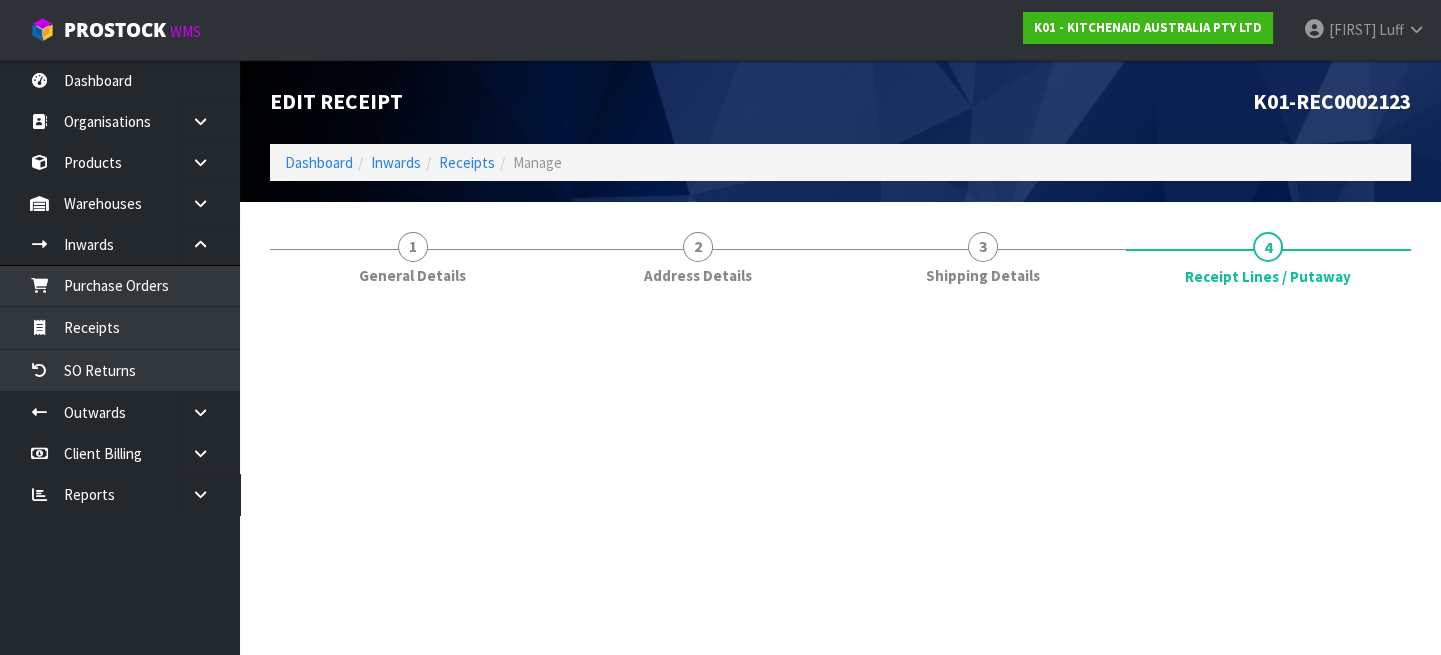 scroll, scrollTop: 0, scrollLeft: 0, axis: both 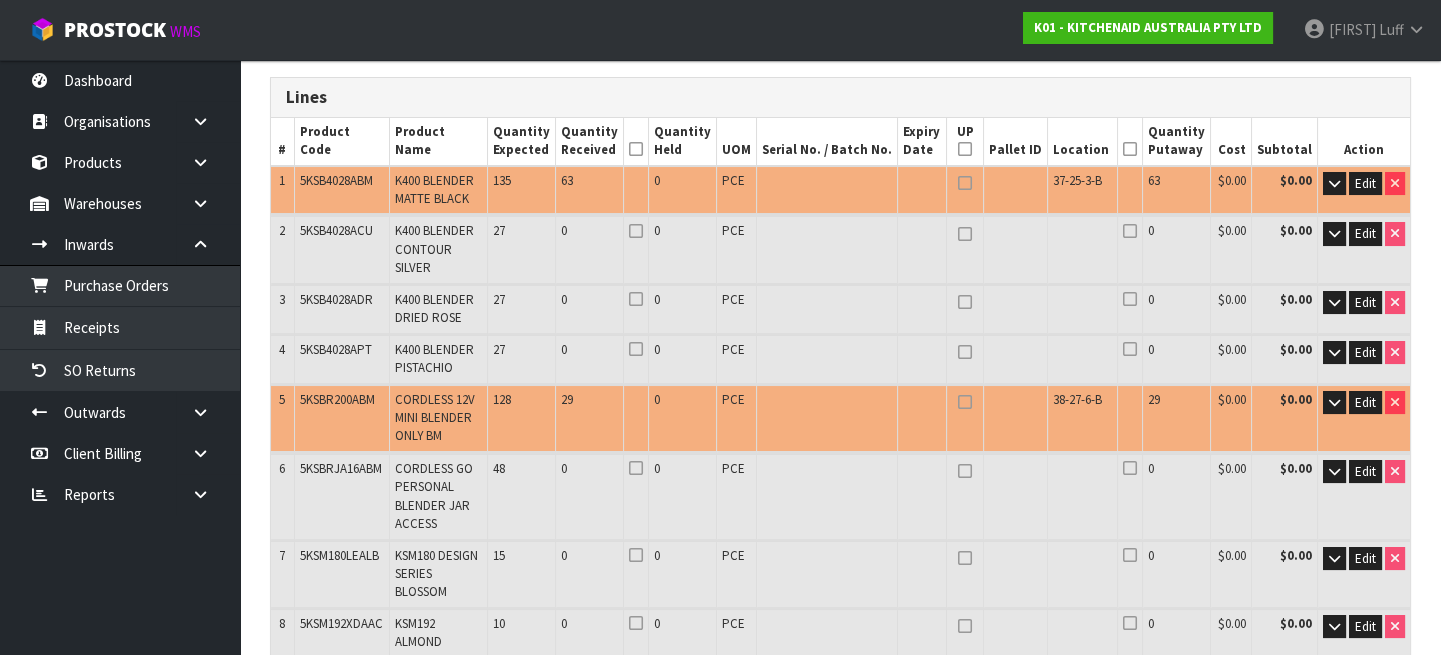 click on "Edit" at bounding box center (1363, 418) 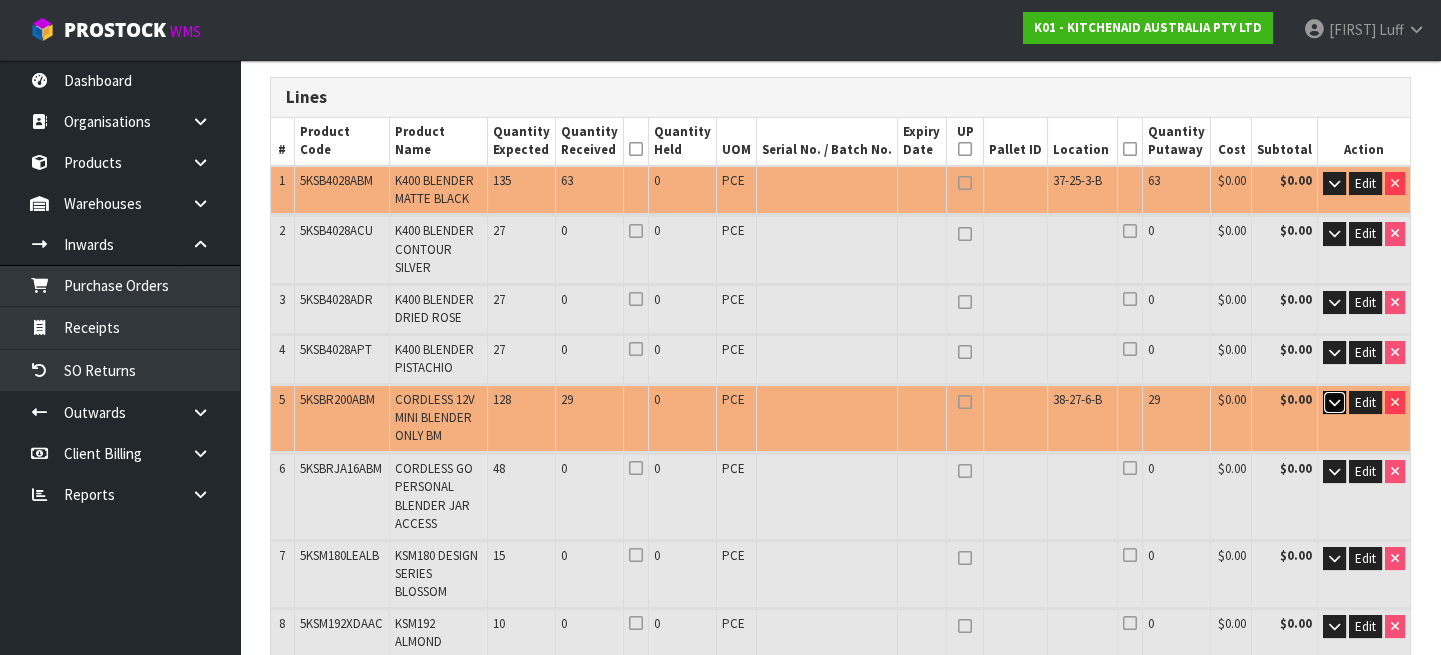 click at bounding box center (1334, 403) 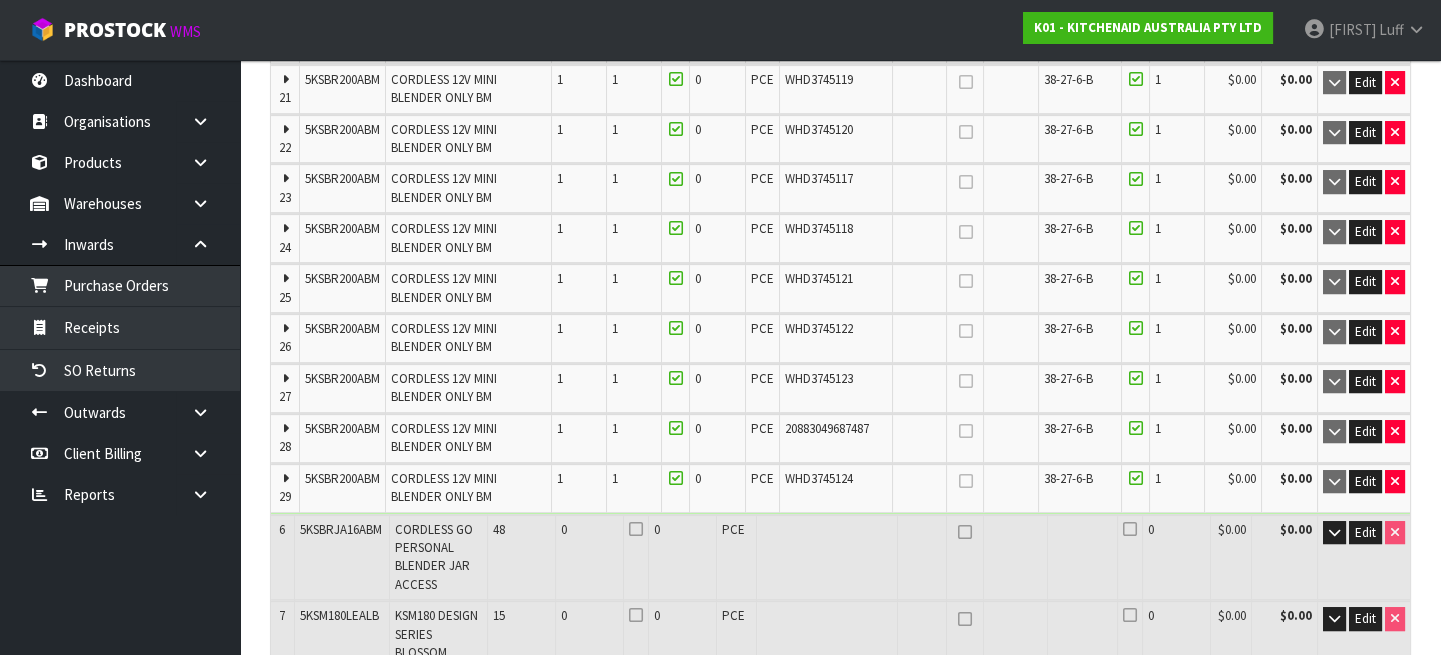 scroll, scrollTop: 1780, scrollLeft: 0, axis: vertical 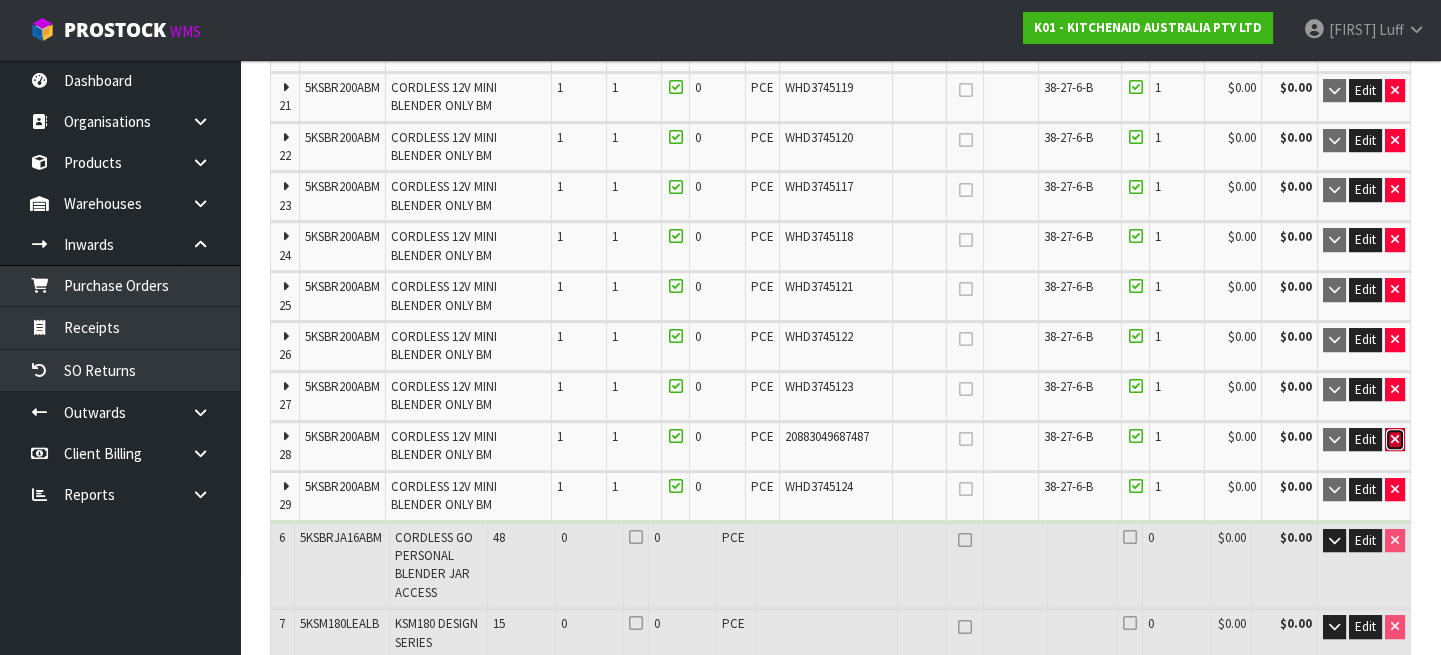 click at bounding box center (1395, 440) 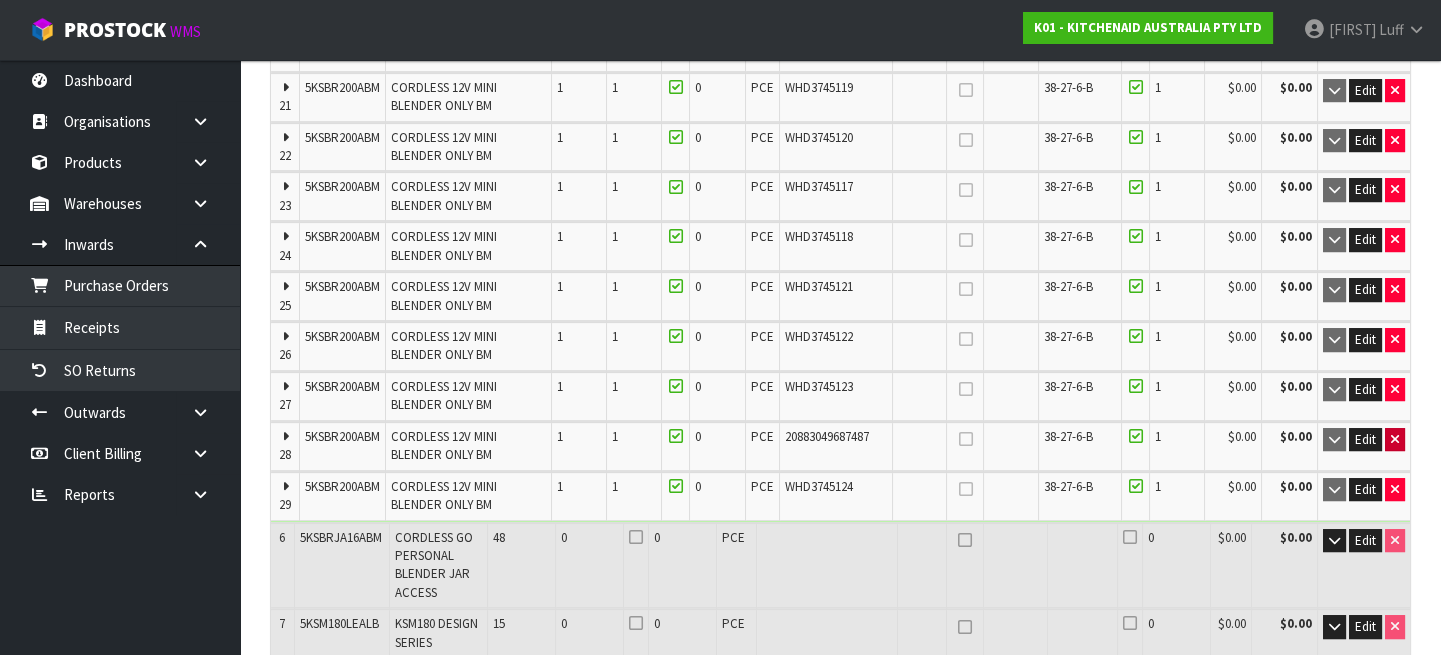 type on "64" 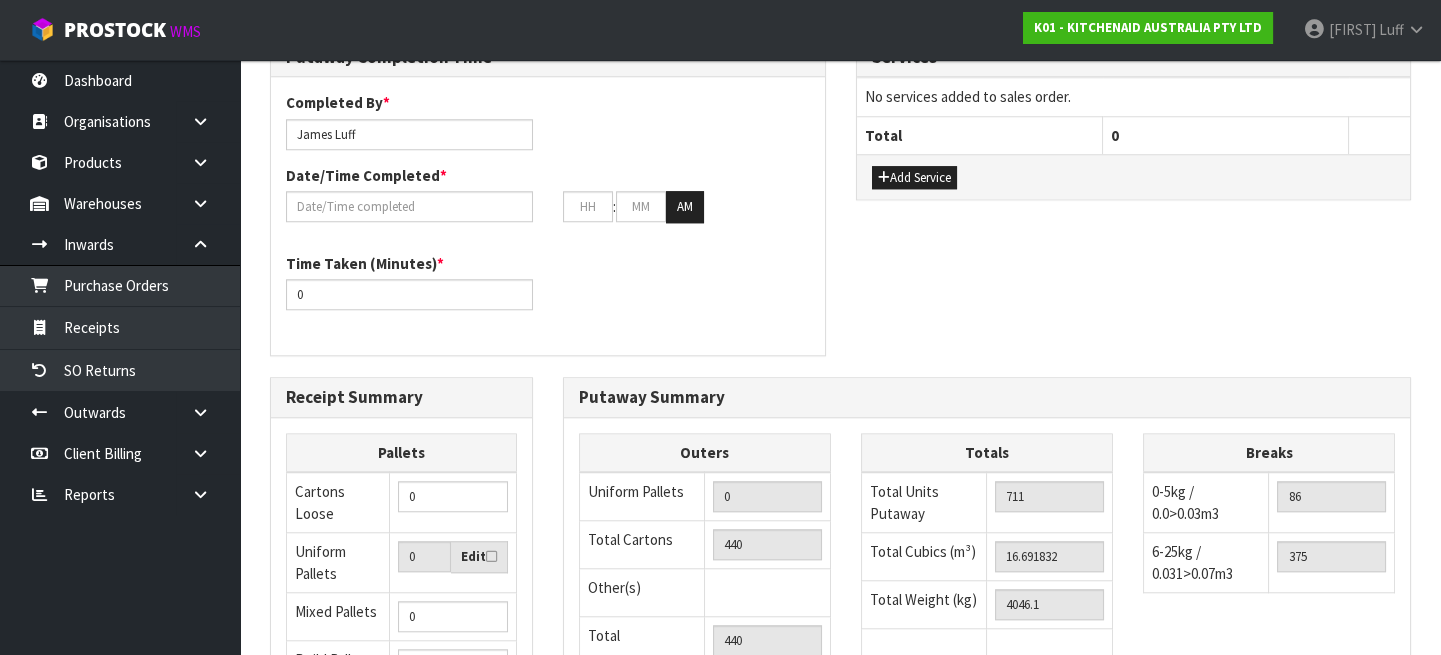 scroll, scrollTop: 3985, scrollLeft: 0, axis: vertical 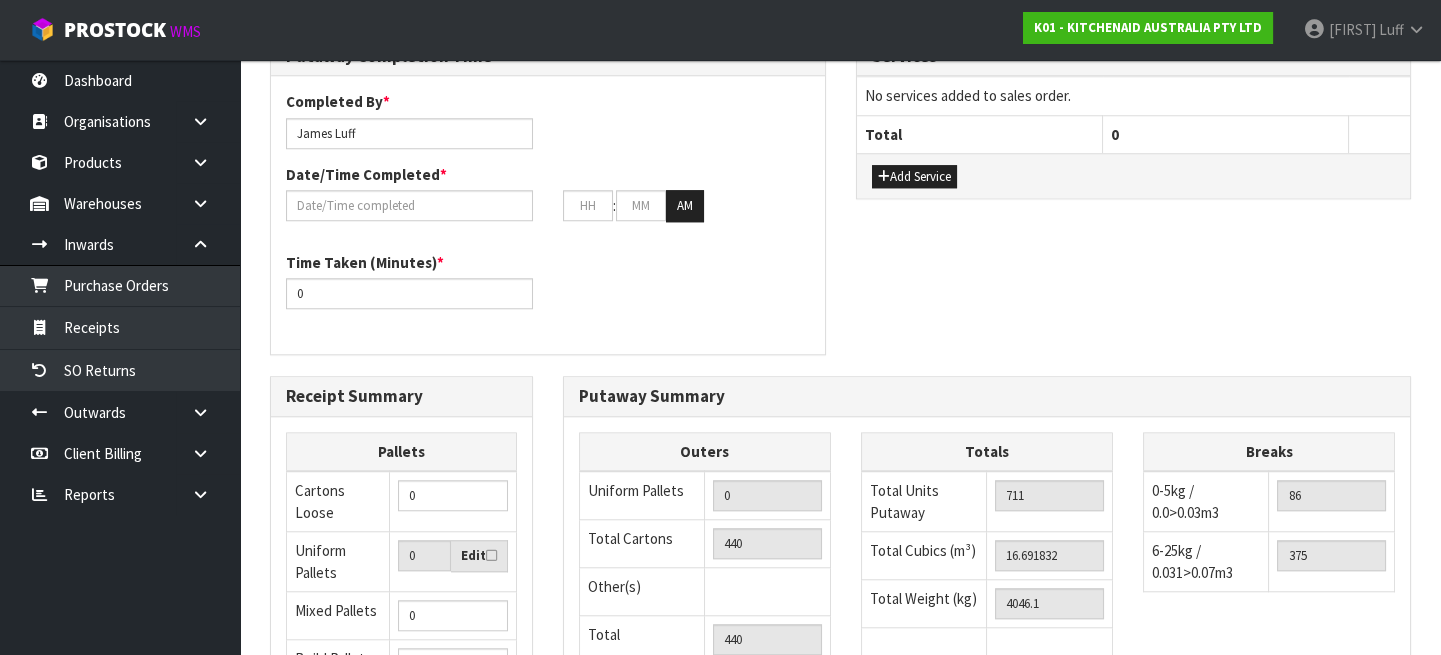click on "Save" at bounding box center [304, 935] 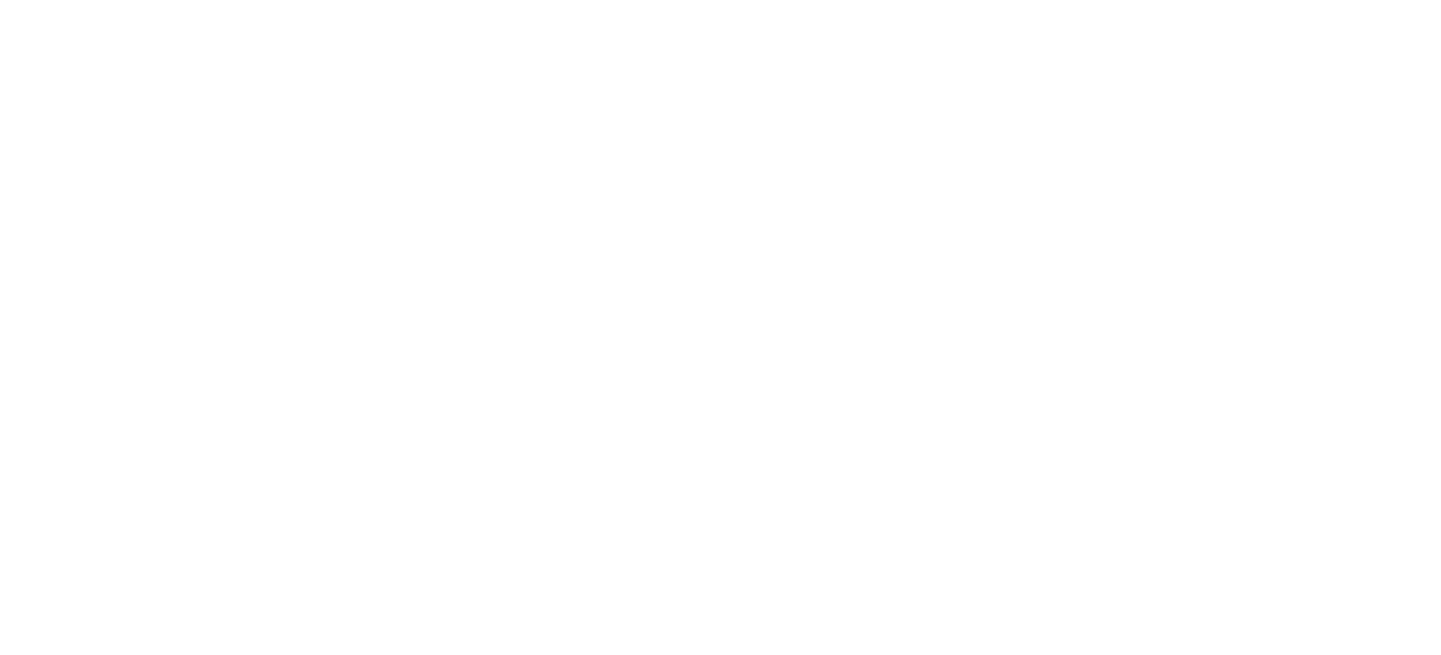 scroll, scrollTop: 0, scrollLeft: 0, axis: both 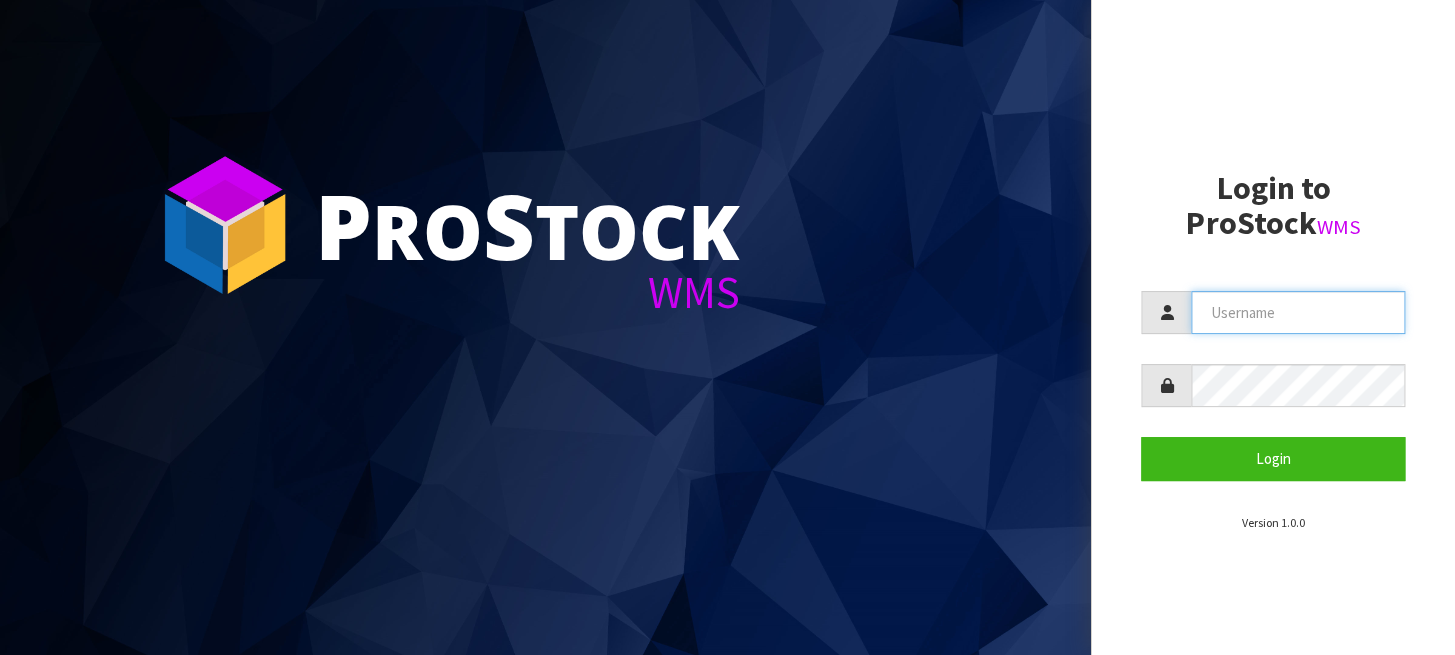 click at bounding box center (1298, 312) 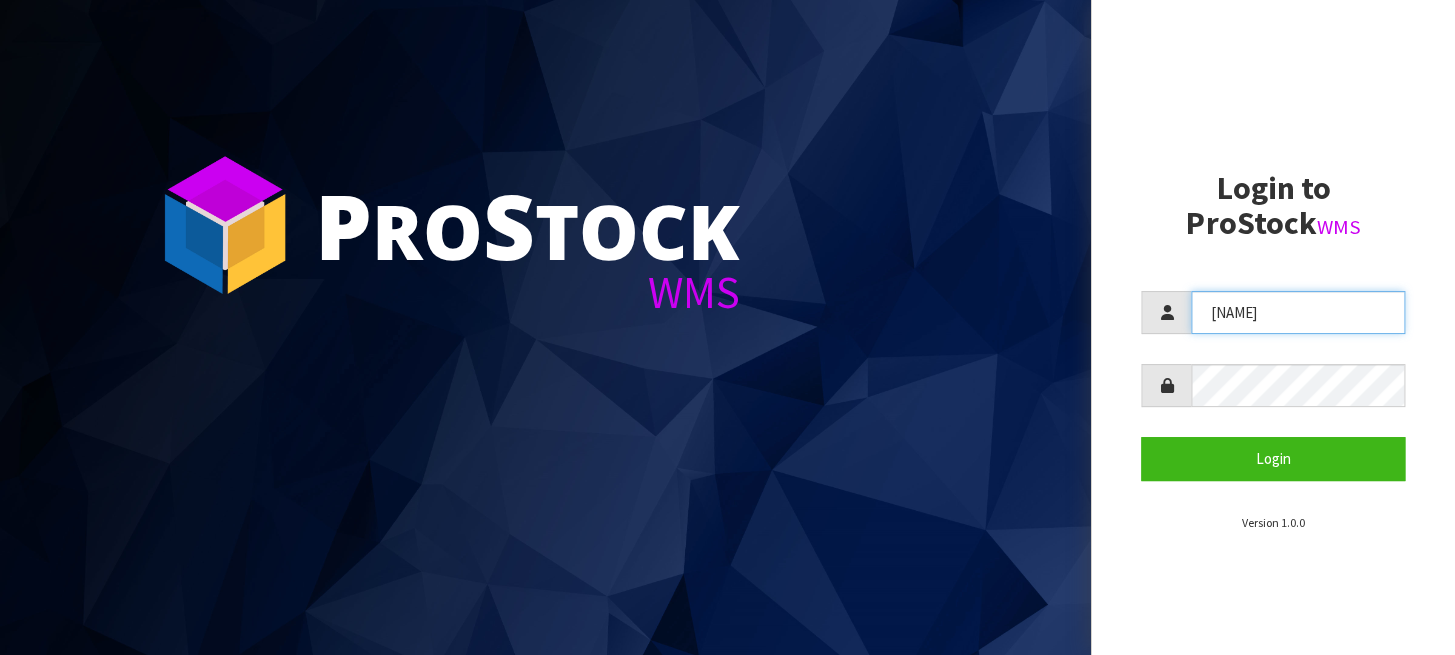 type on "[NAME]" 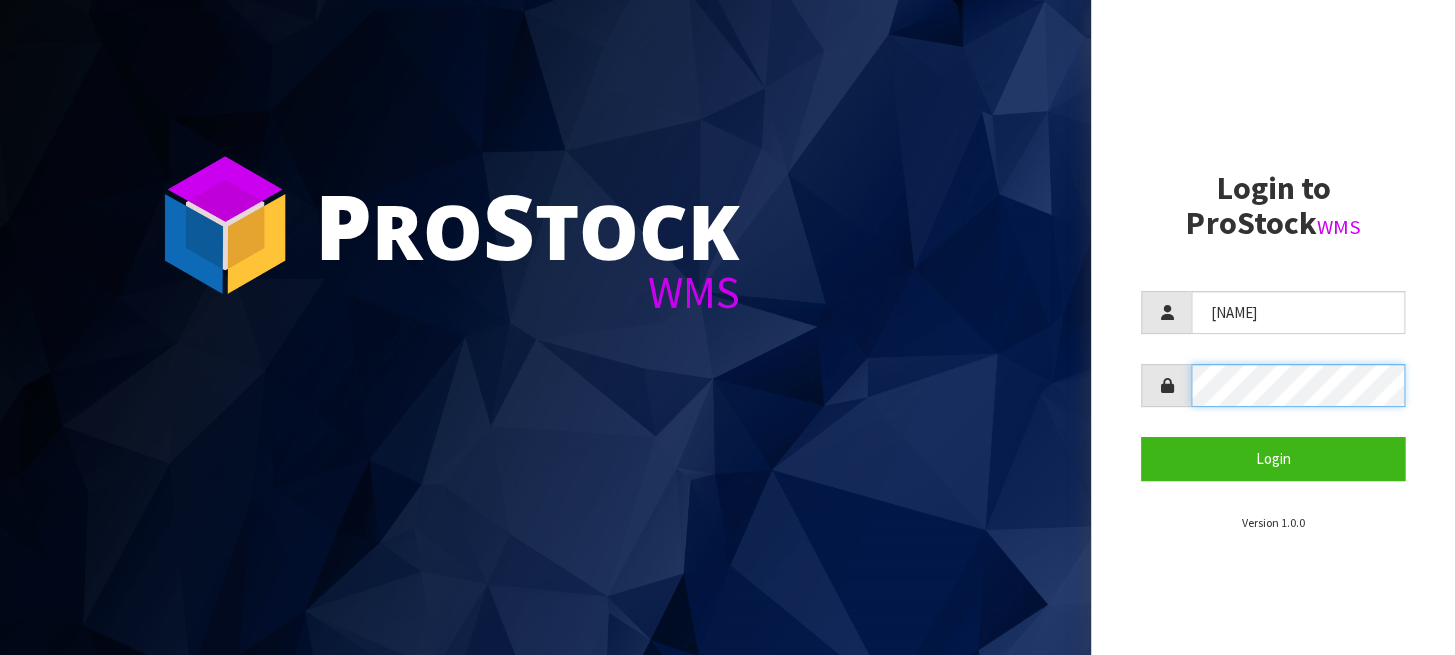 click on "Login" at bounding box center [1273, 458] 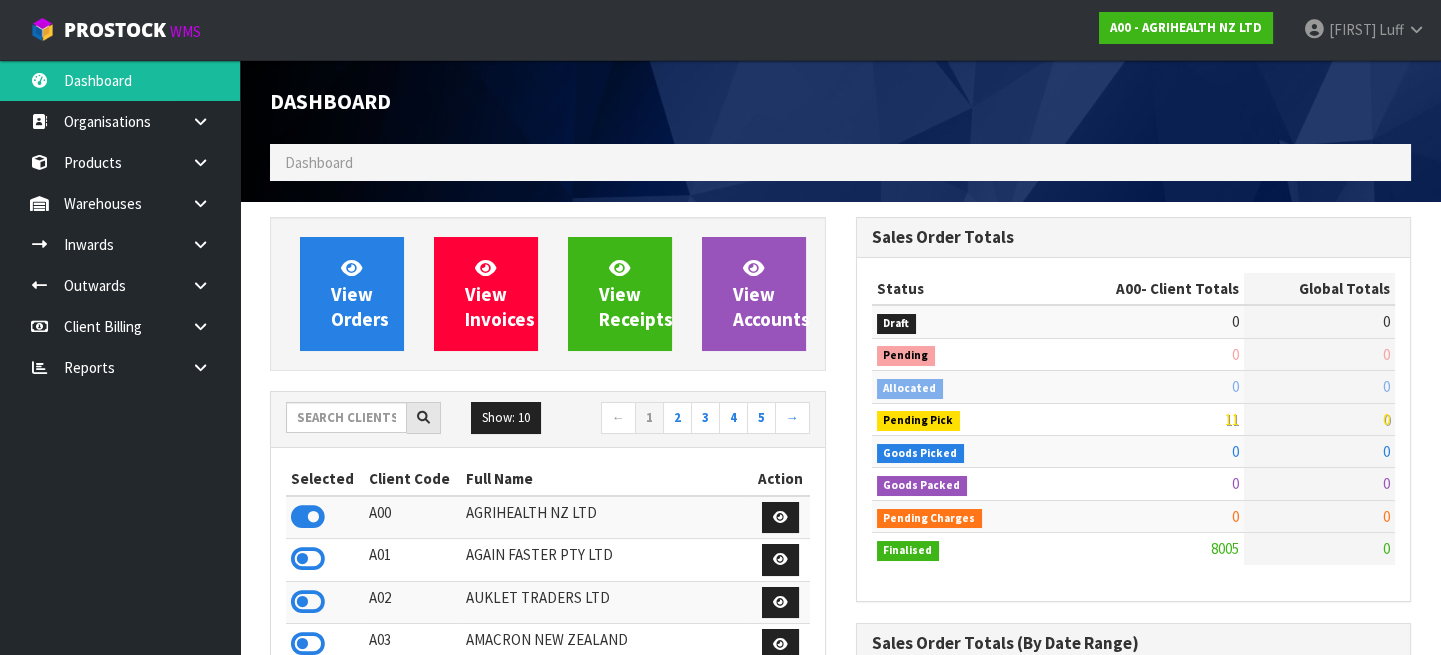 scroll, scrollTop: 998488, scrollLeft: 999414, axis: both 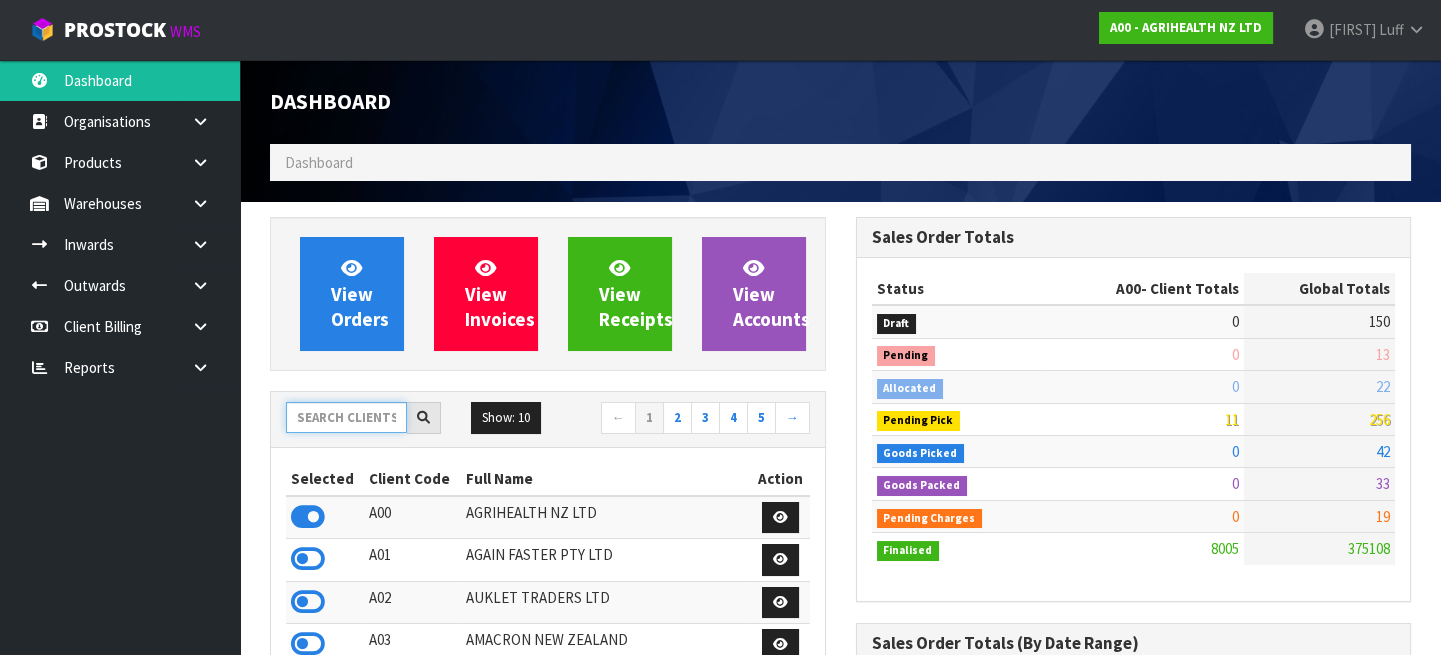 click at bounding box center (346, 417) 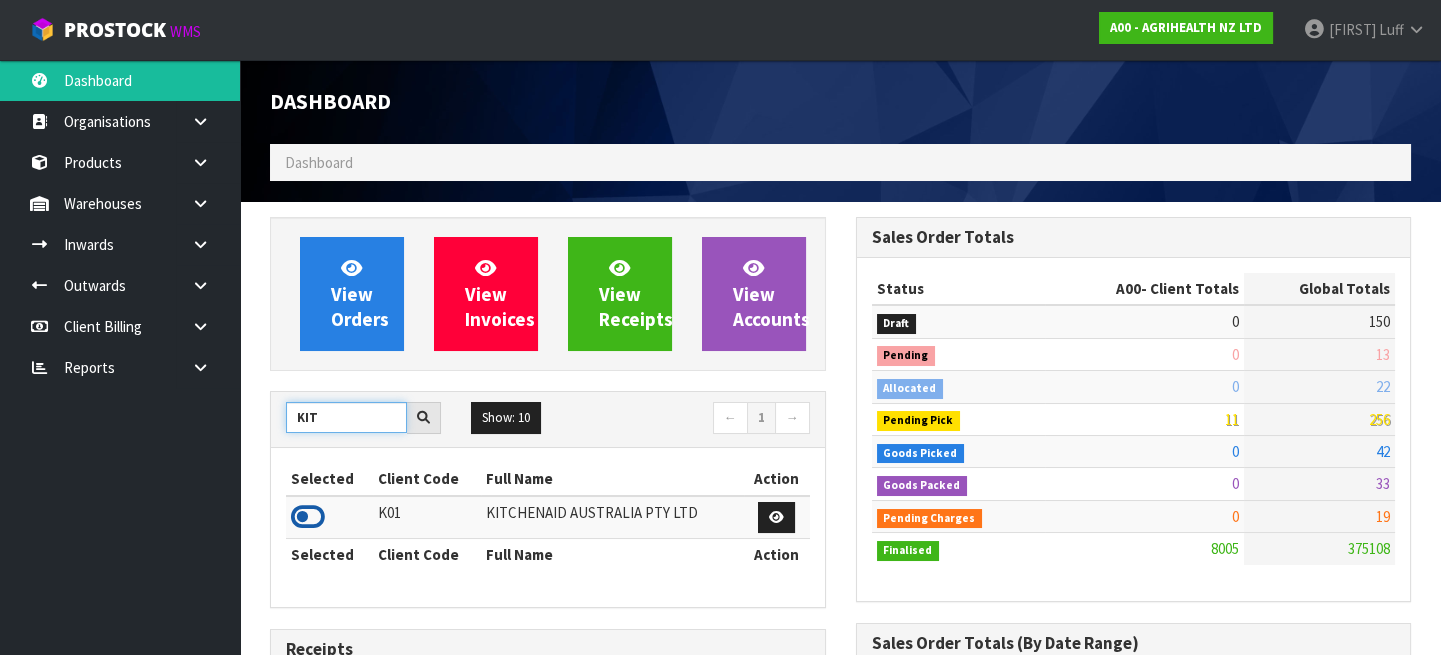 type on "KIT" 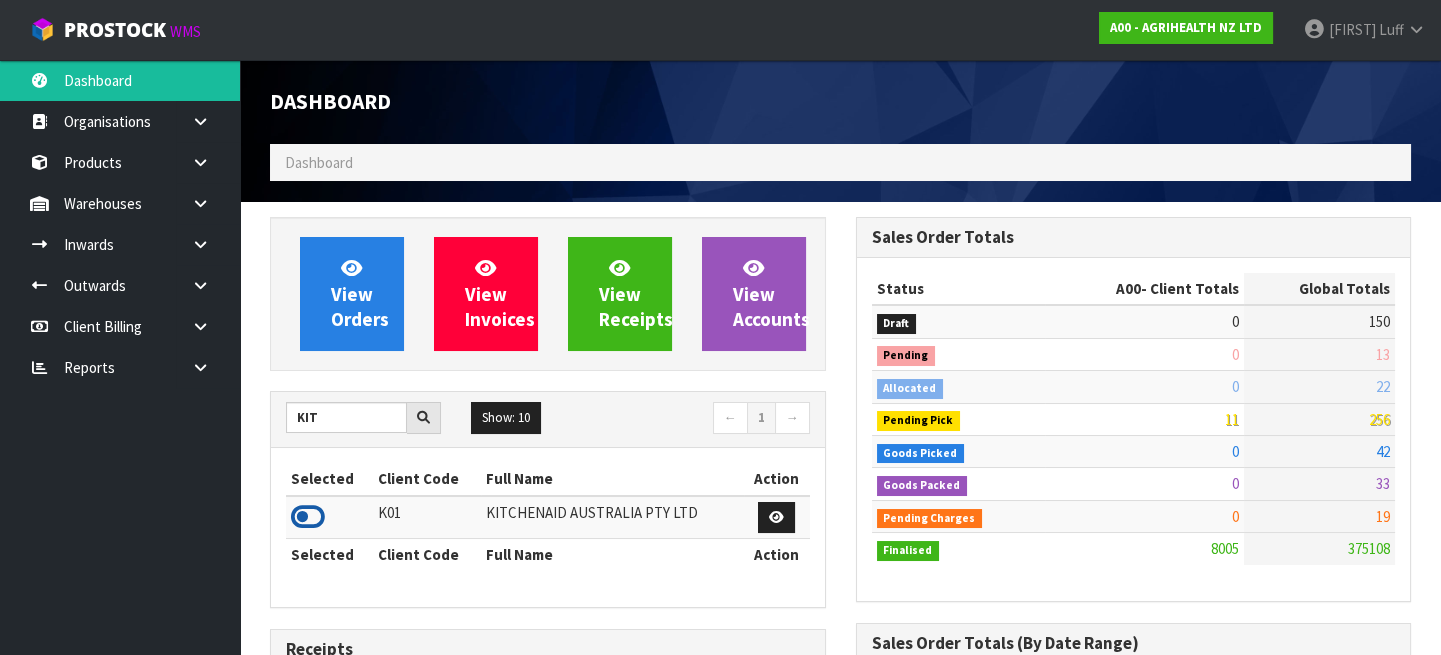 drag, startPoint x: 305, startPoint y: 520, endPoint x: 303, endPoint y: 510, distance: 10.198039 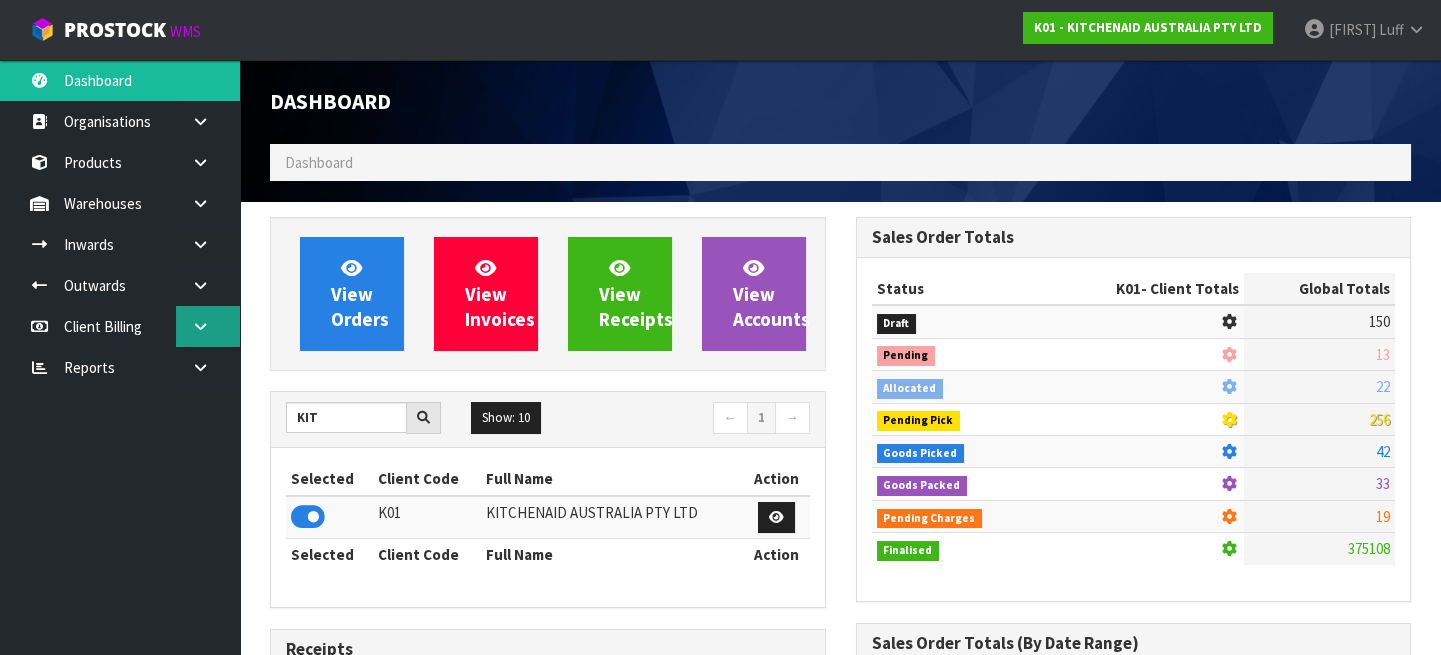 scroll, scrollTop: 1245, scrollLeft: 585, axis: both 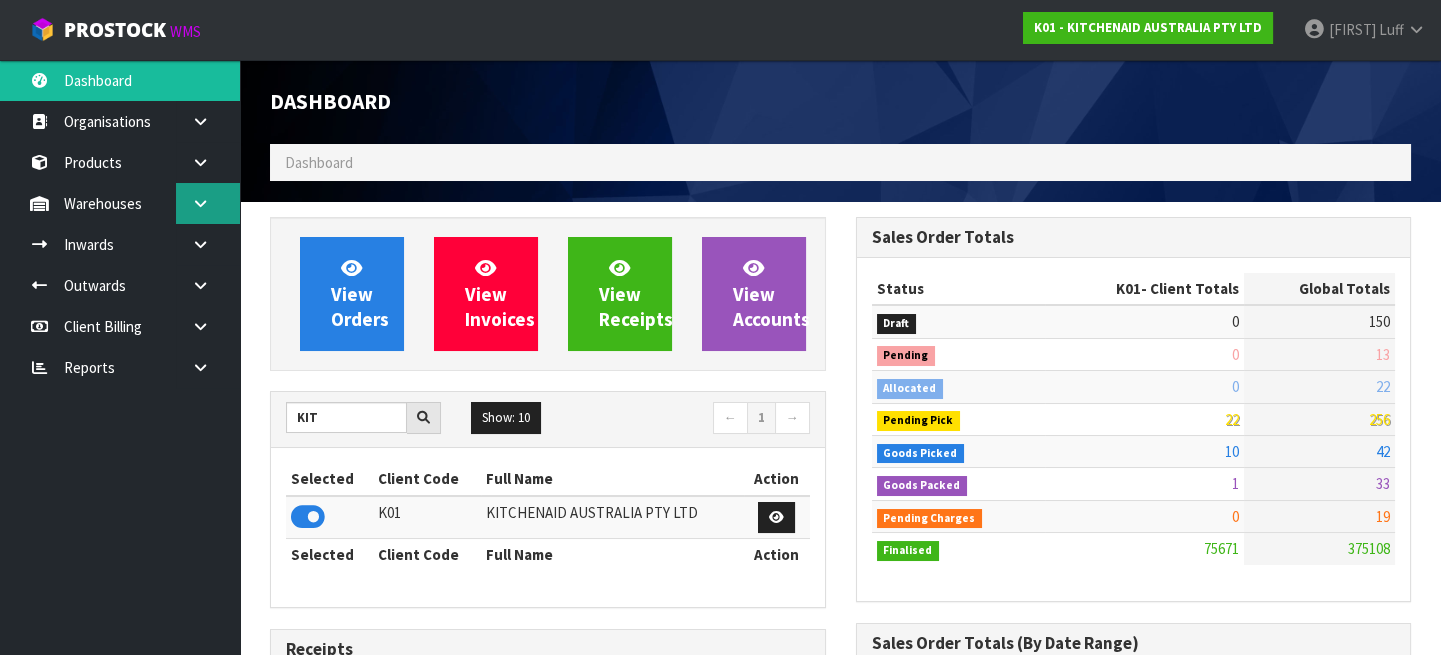 click at bounding box center [208, 203] 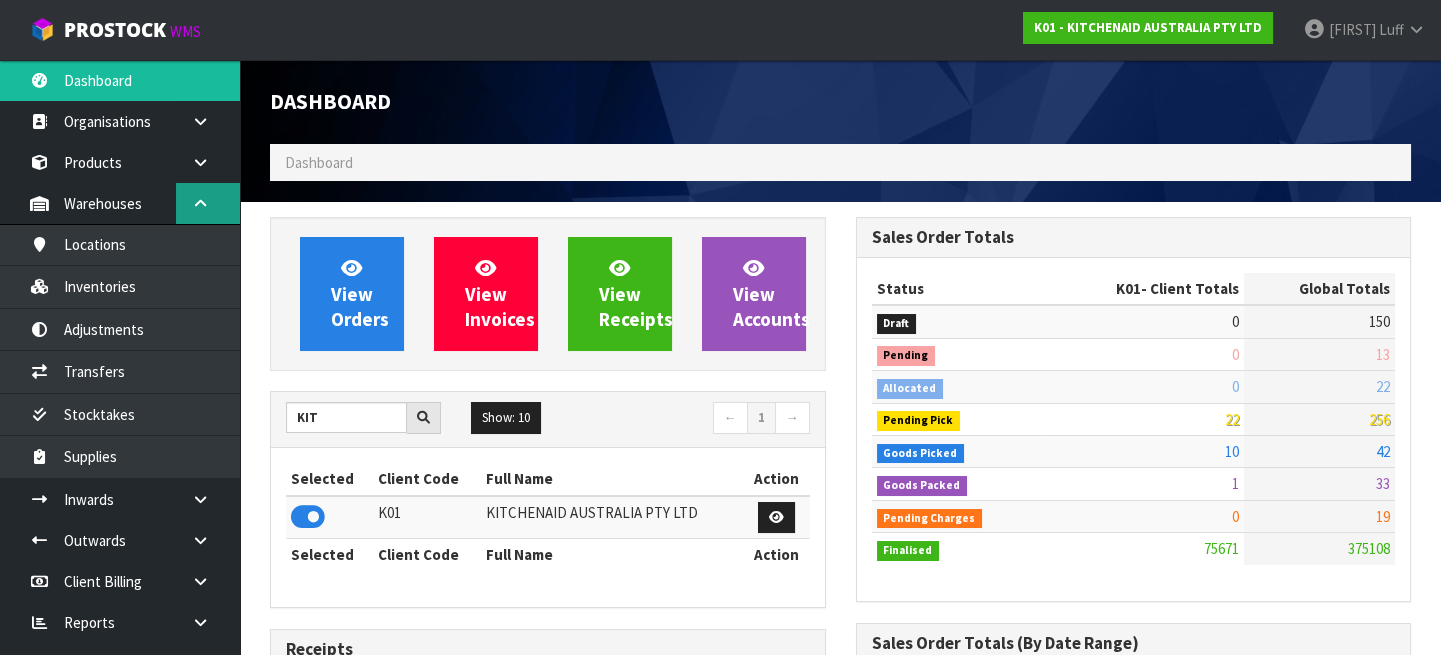 click at bounding box center (200, 203) 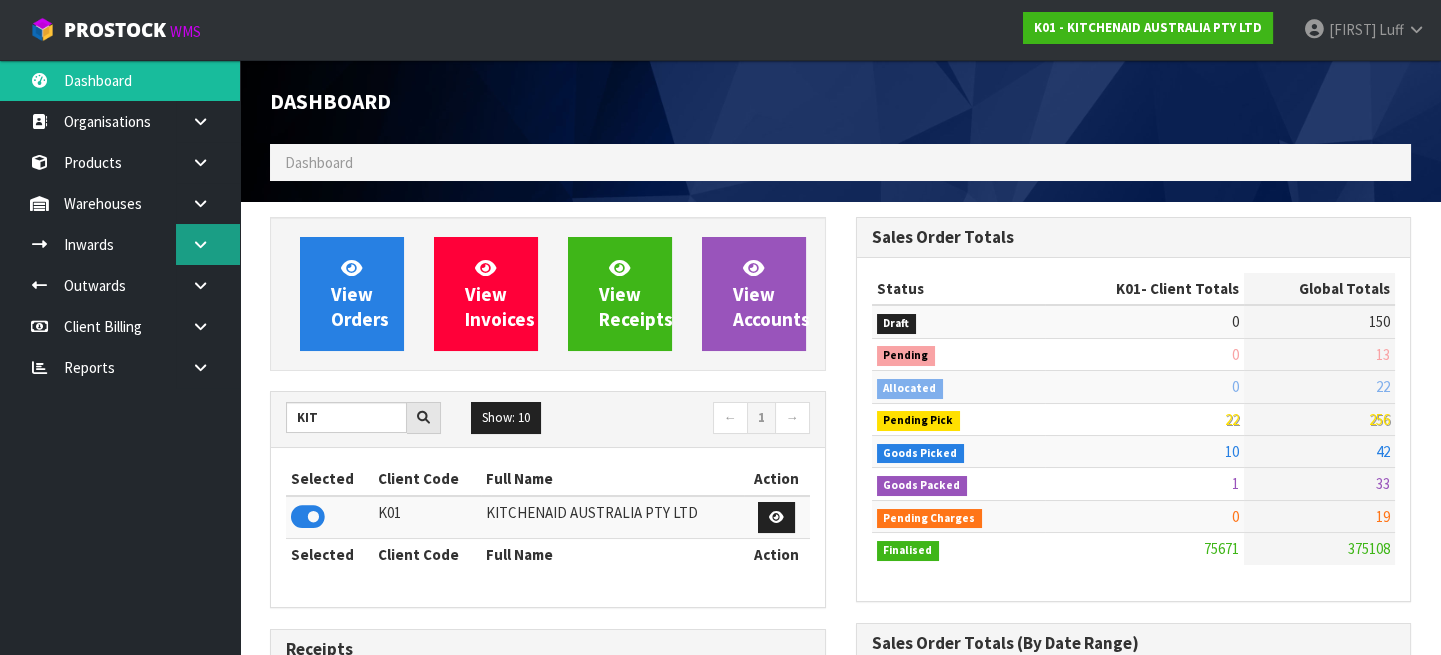 click at bounding box center (208, 244) 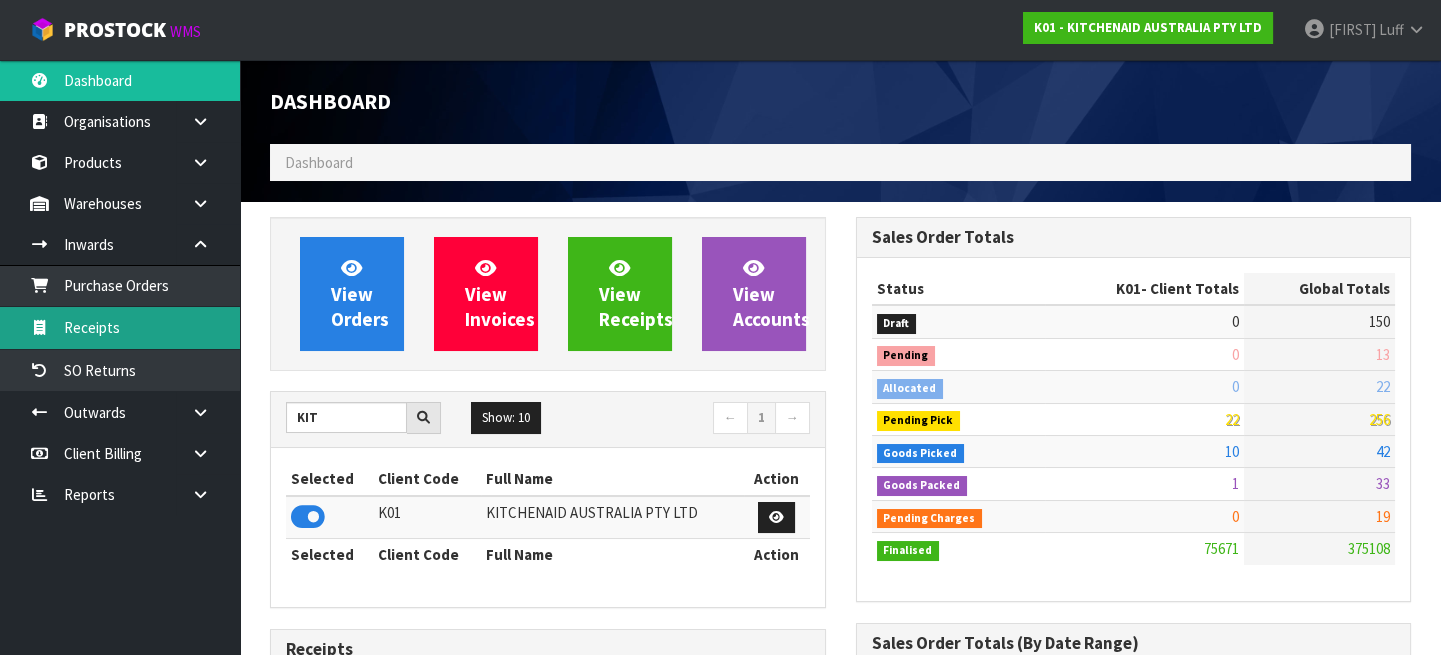 click on "Receipts" at bounding box center (120, 327) 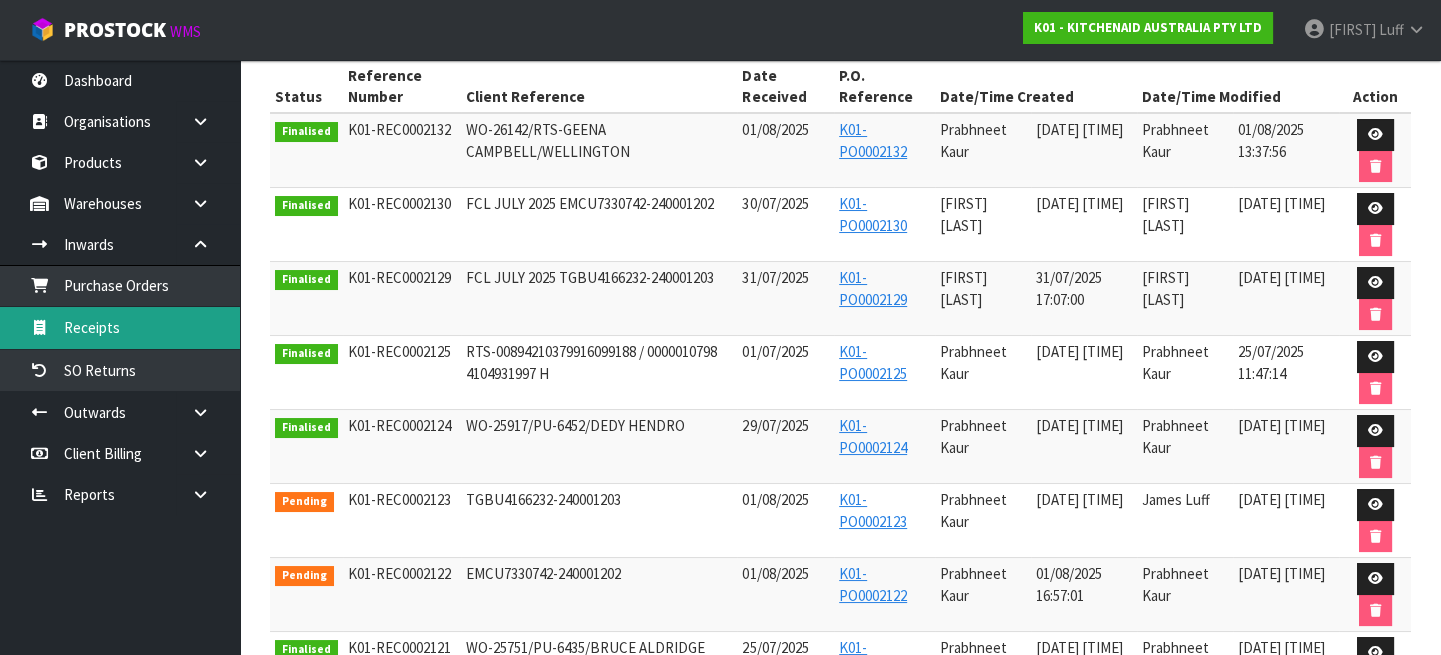 scroll, scrollTop: 566, scrollLeft: 0, axis: vertical 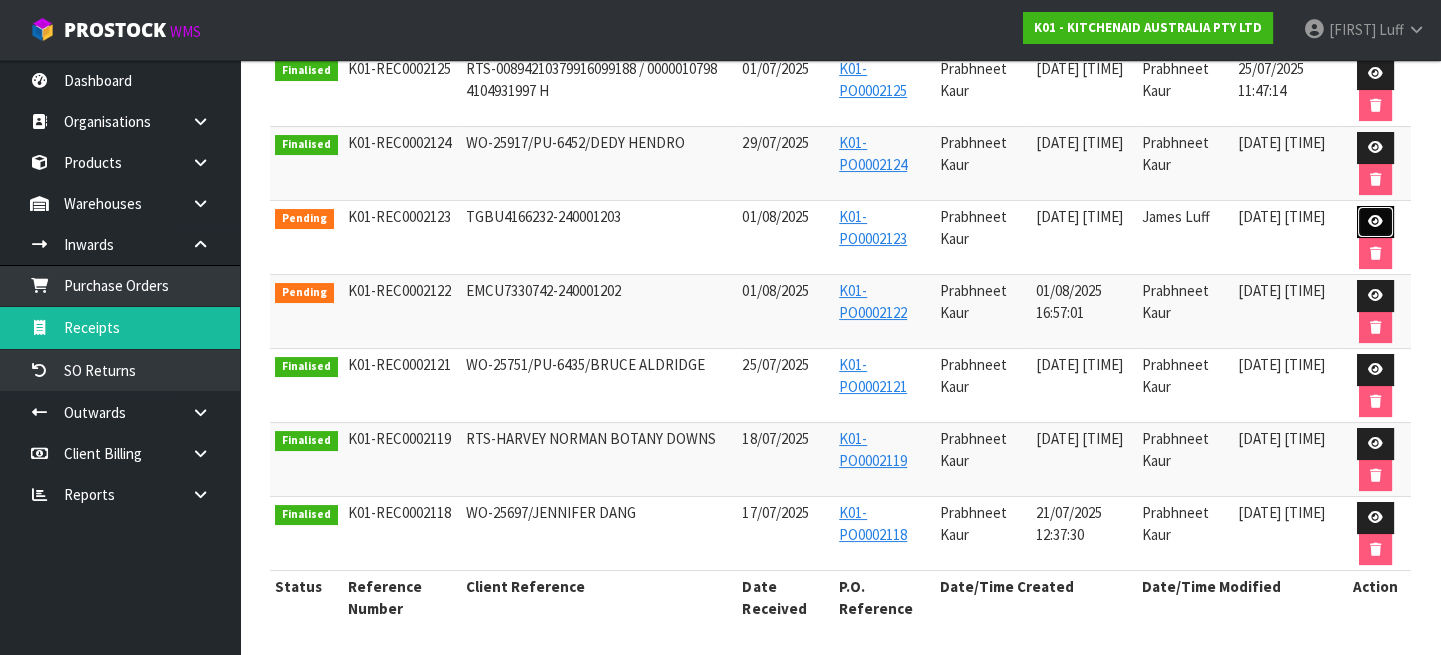 click at bounding box center [1375, 222] 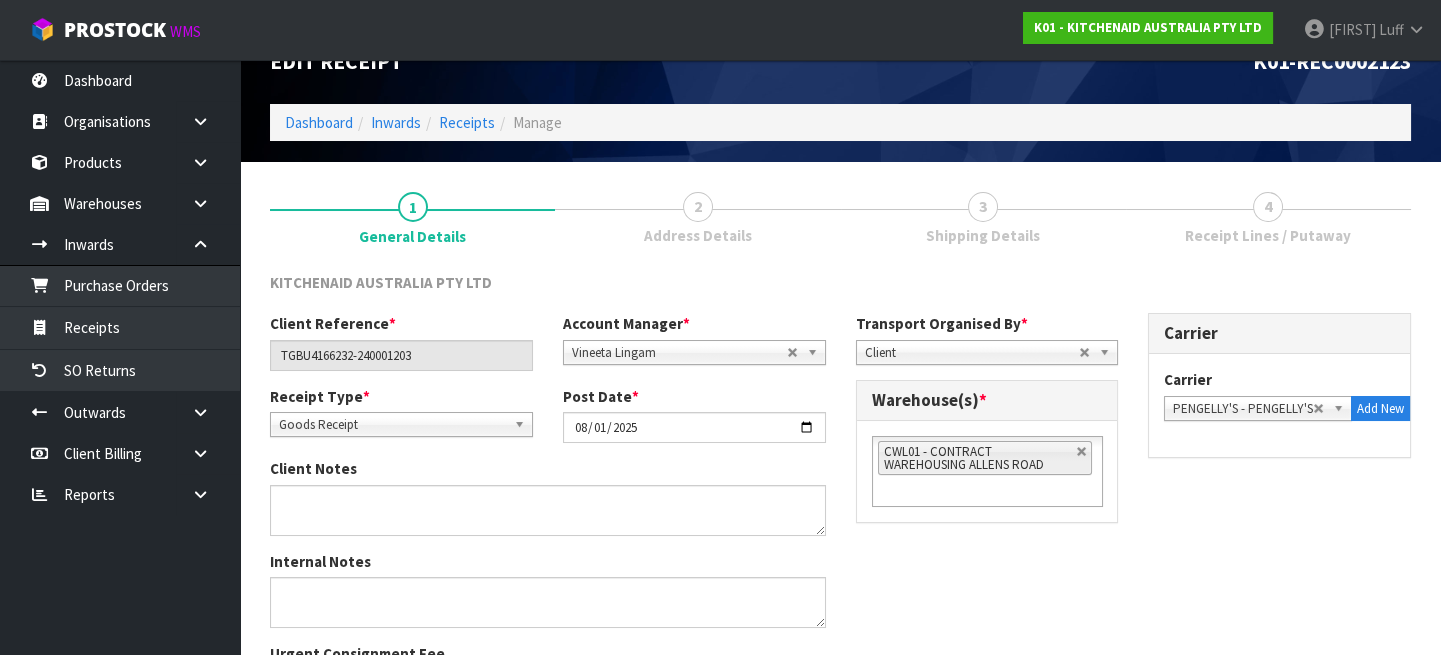 scroll, scrollTop: 240, scrollLeft: 0, axis: vertical 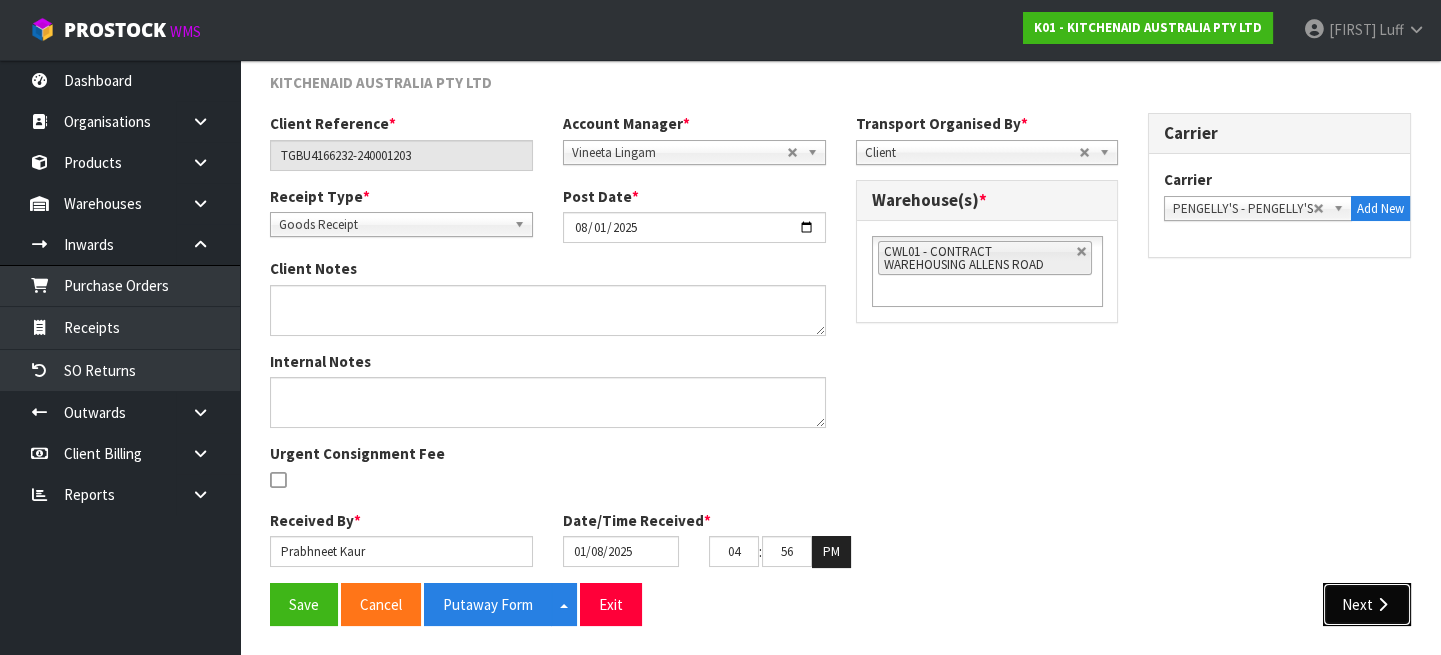 click on "Next" at bounding box center (1367, 604) 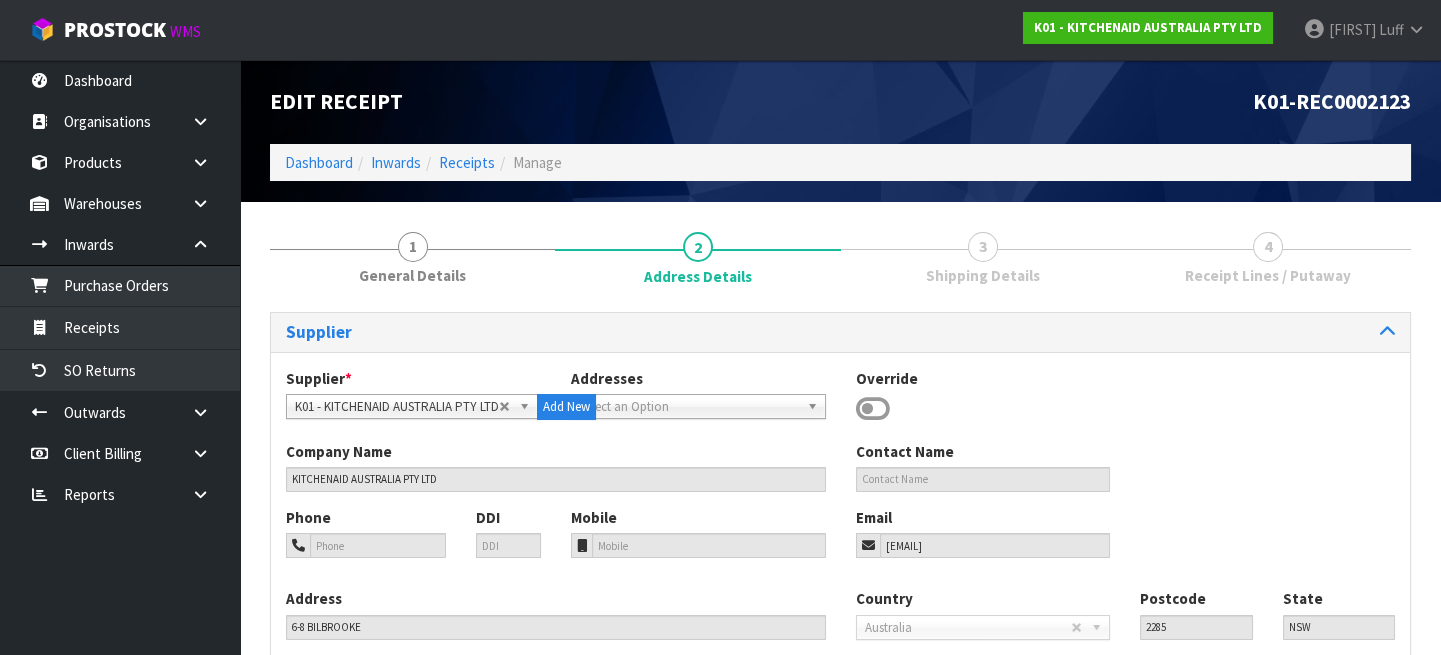 scroll, scrollTop: 238, scrollLeft: 0, axis: vertical 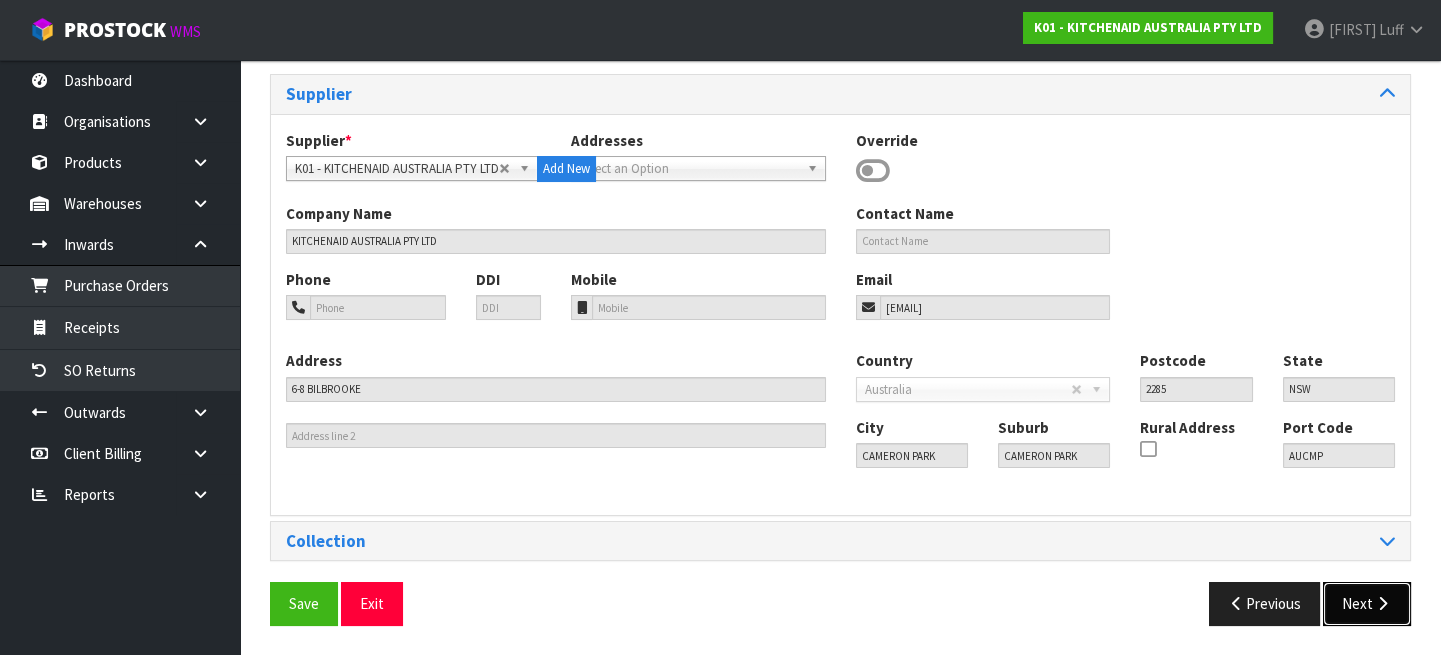 click at bounding box center (1382, 603) 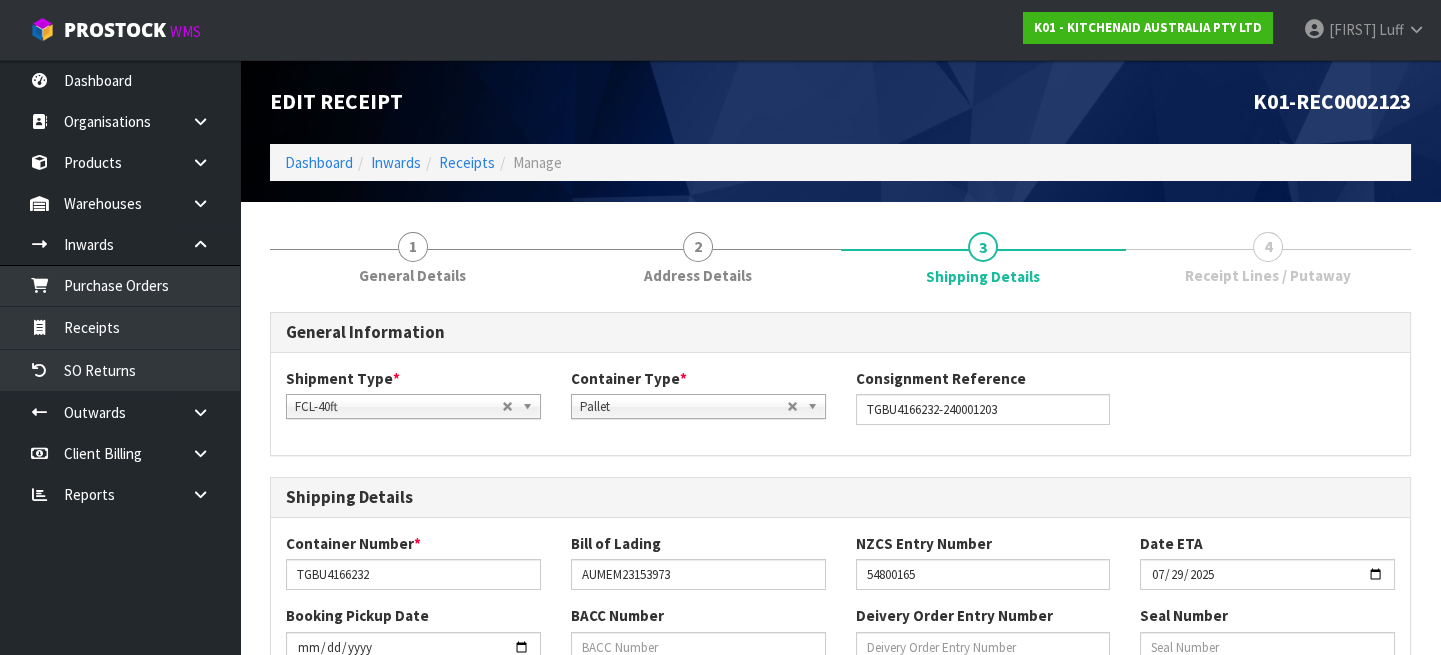 scroll, scrollTop: 744, scrollLeft: 0, axis: vertical 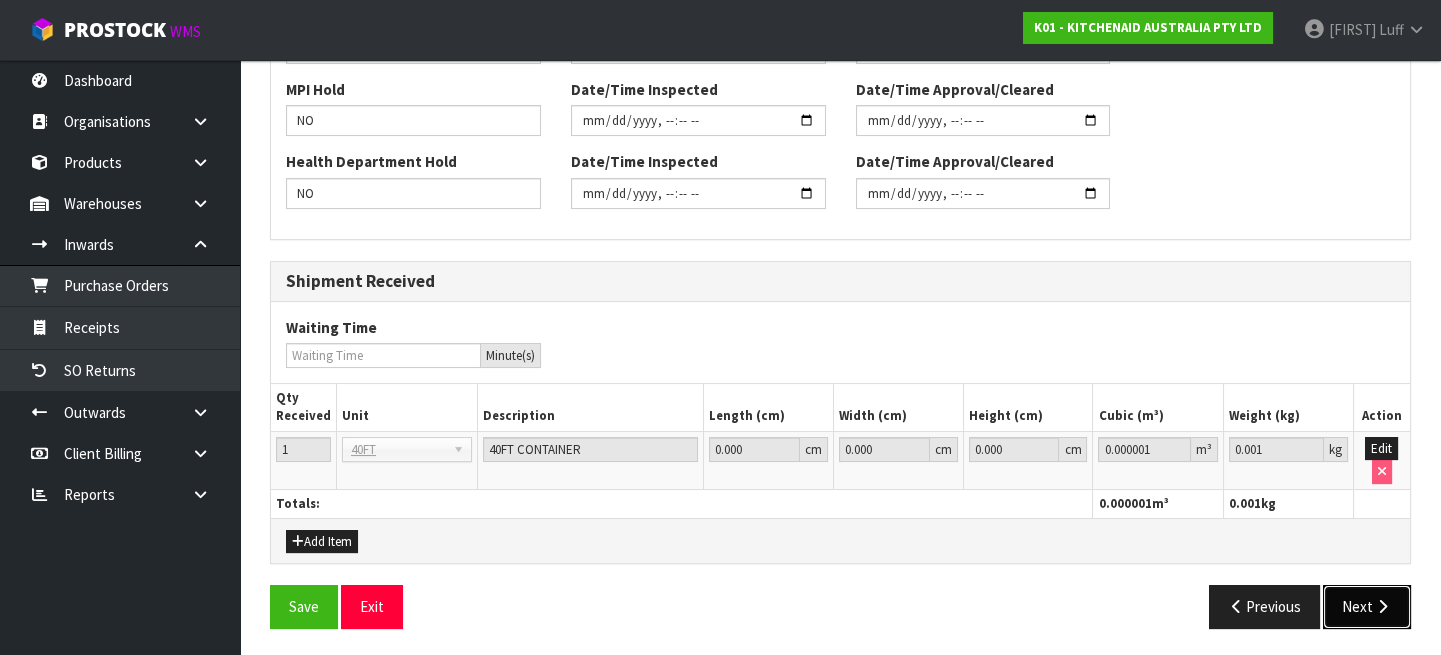 click on "Next" at bounding box center (1367, 606) 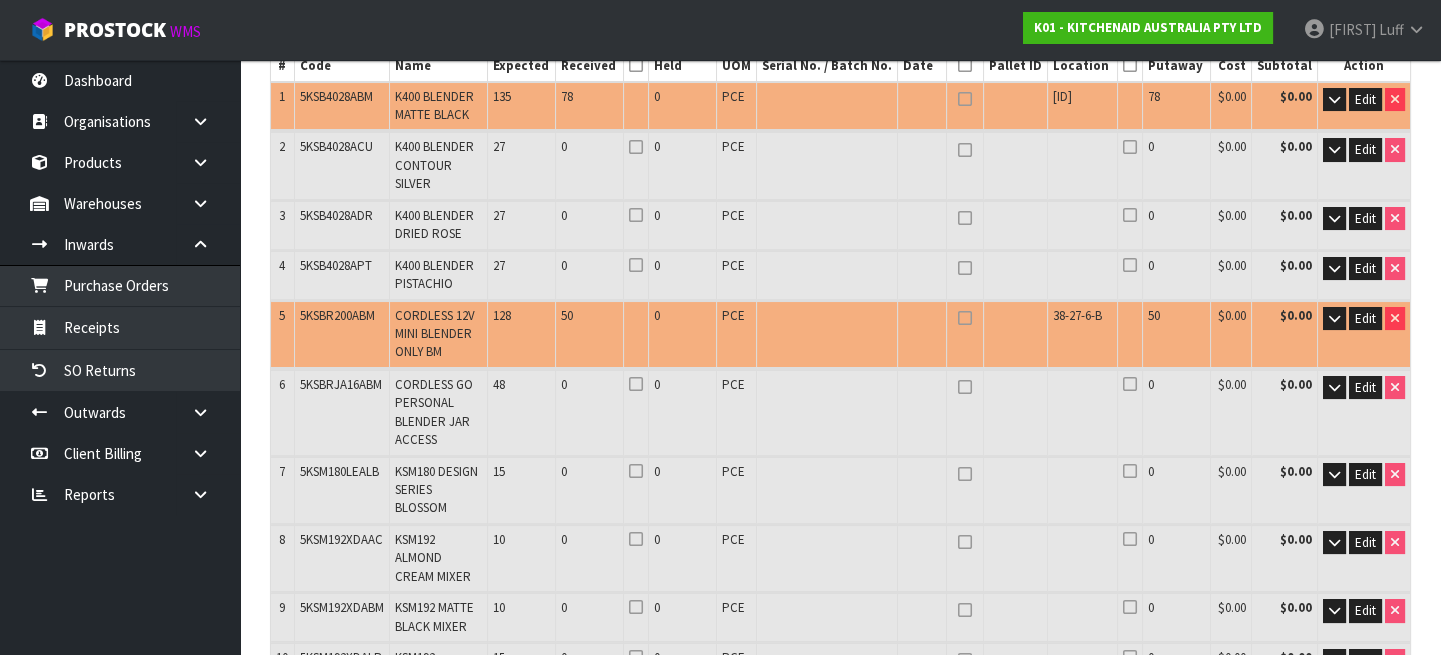 scroll, scrollTop: 363, scrollLeft: 0, axis: vertical 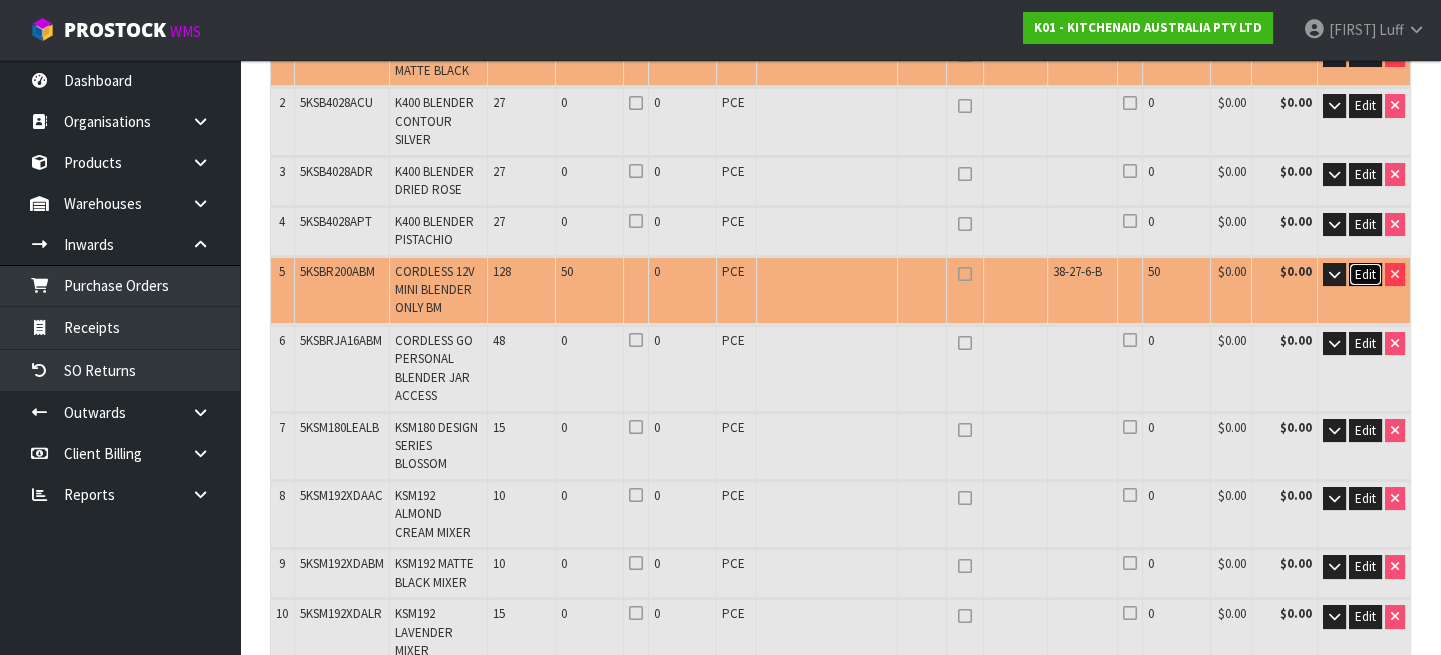 click on "Edit" at bounding box center [1365, 274] 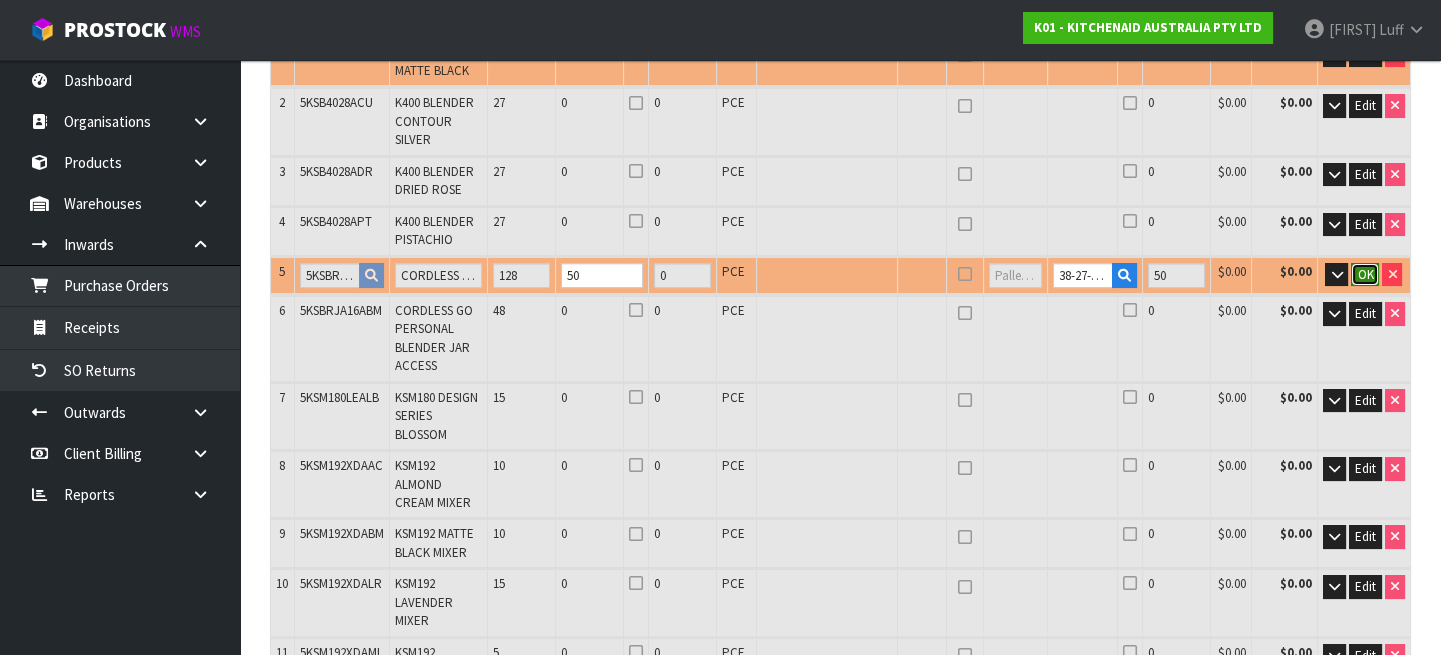 click on "OK" at bounding box center (1365, 274) 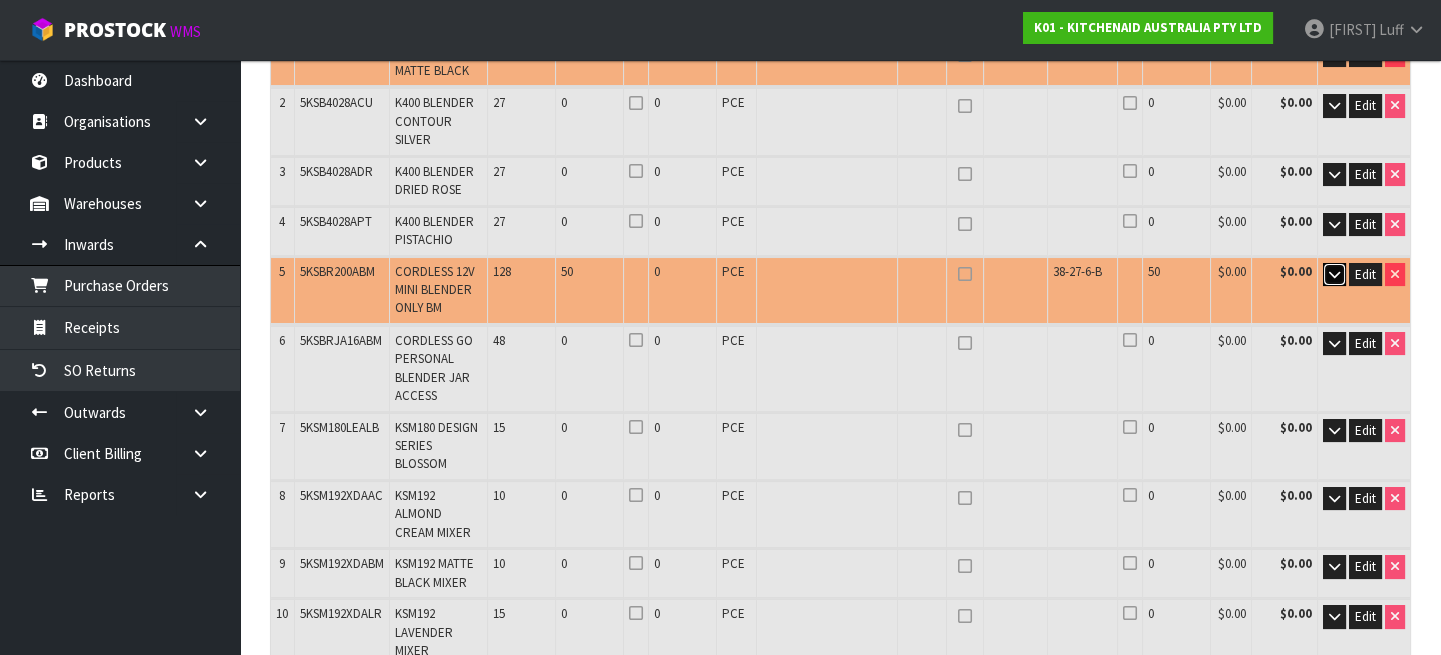 click at bounding box center (1334, 274) 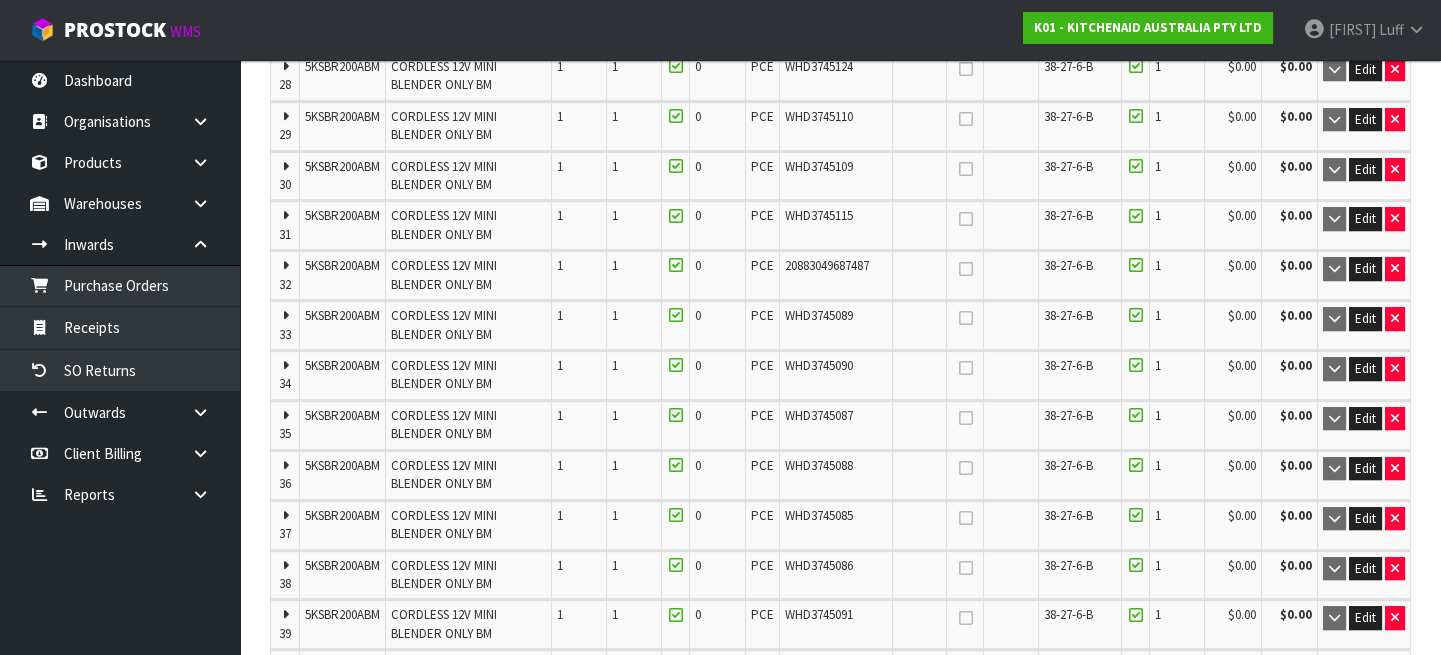 scroll, scrollTop: 2181, scrollLeft: 0, axis: vertical 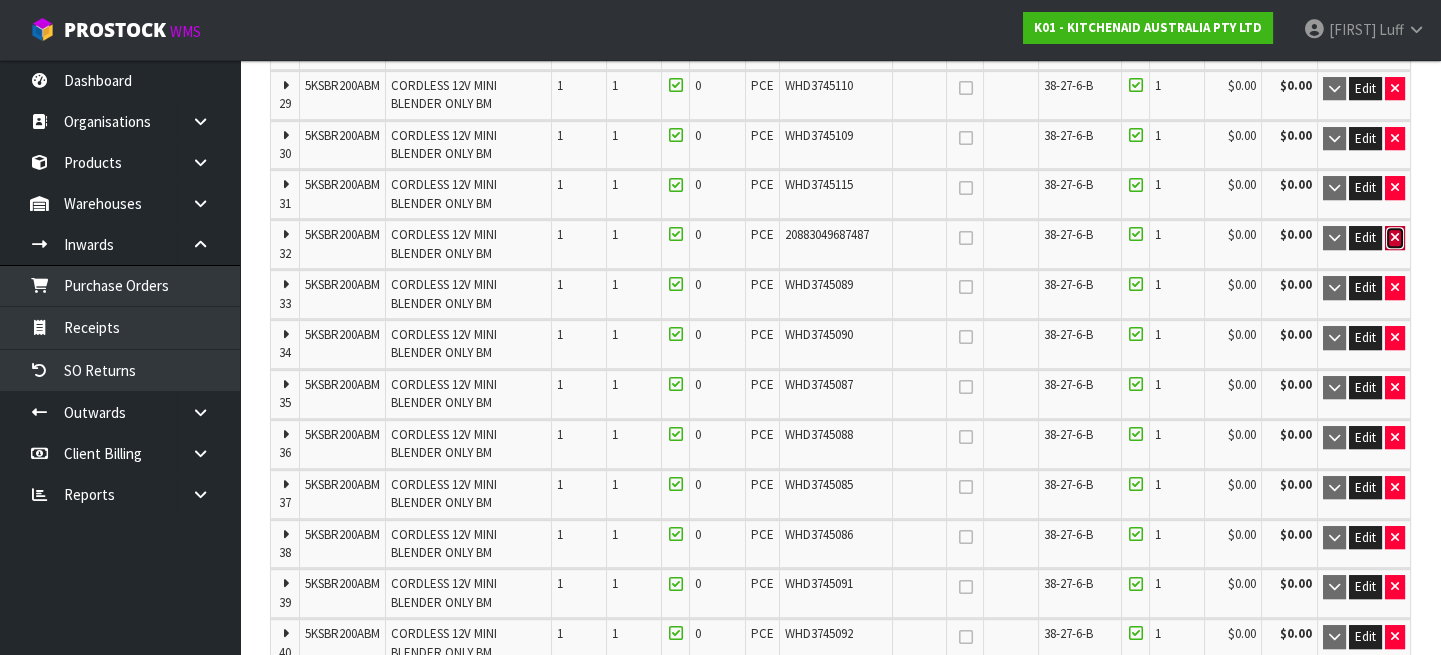 click at bounding box center [1395, 237] 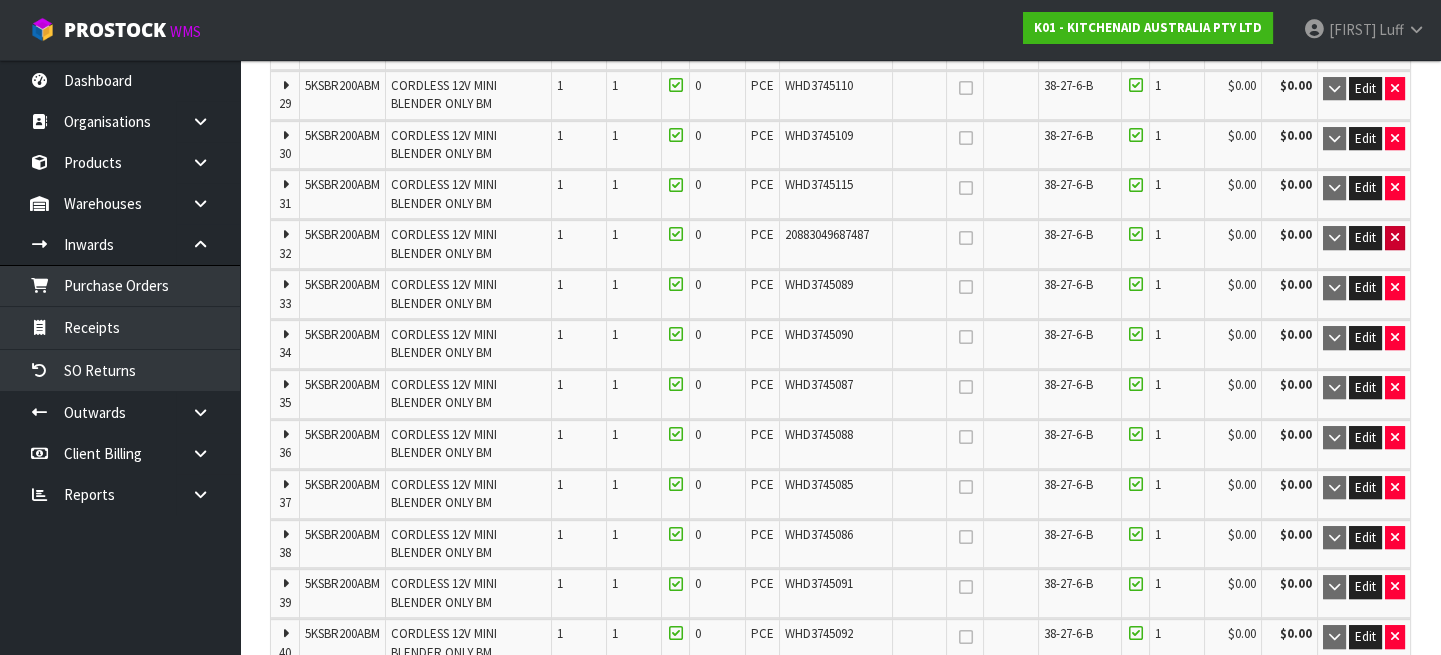 type on "465" 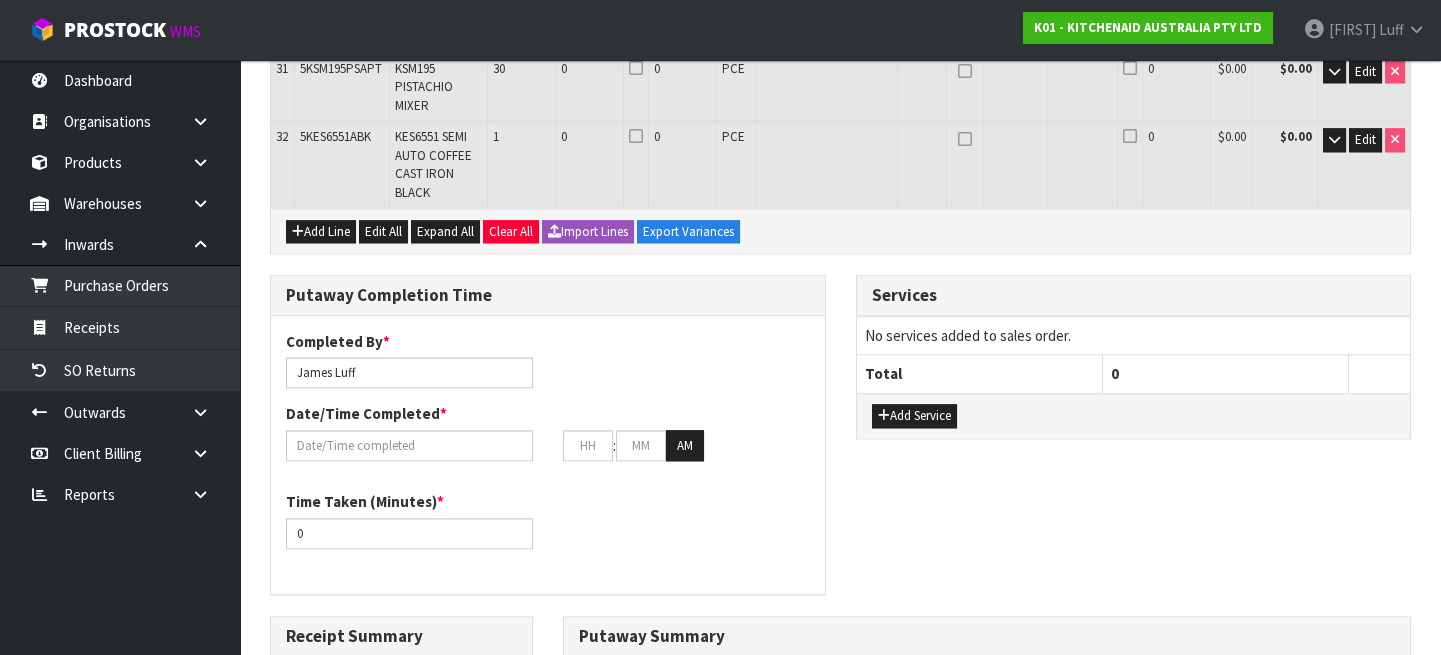 scroll, scrollTop: 5026, scrollLeft: 0, axis: vertical 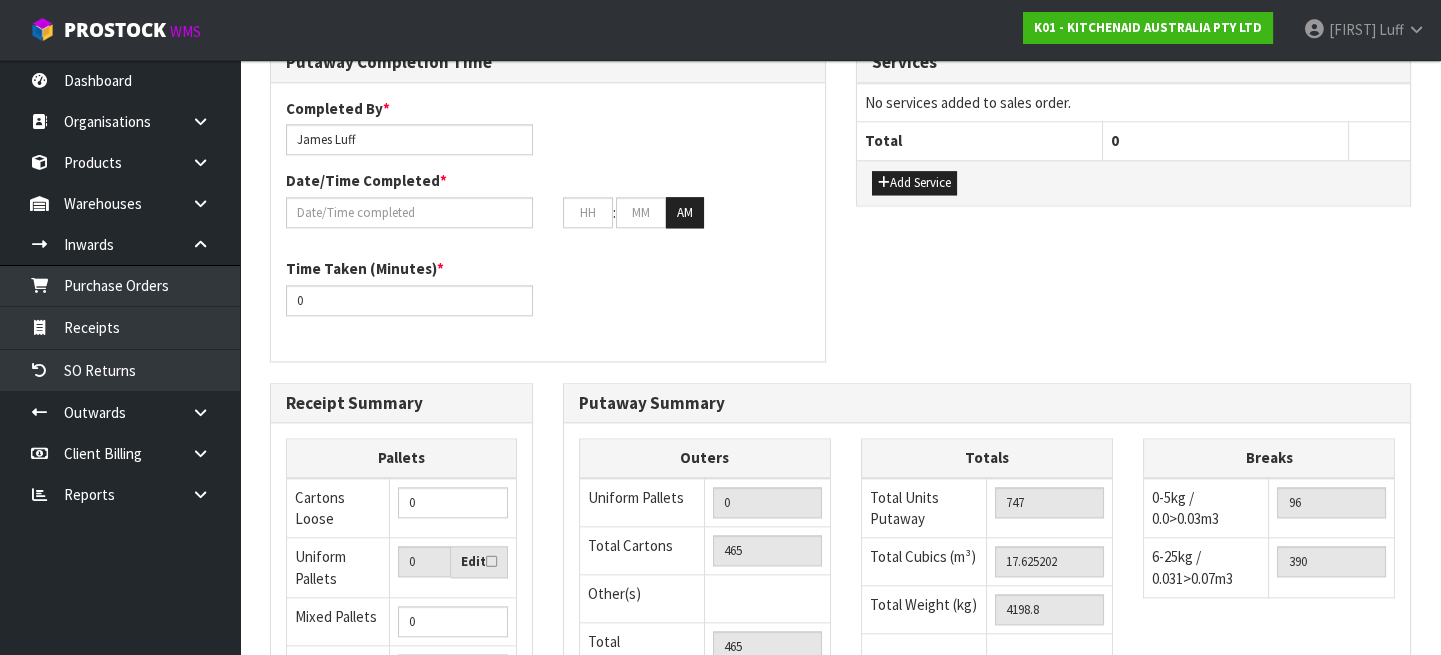 click on "Save" at bounding box center [304, 942] 